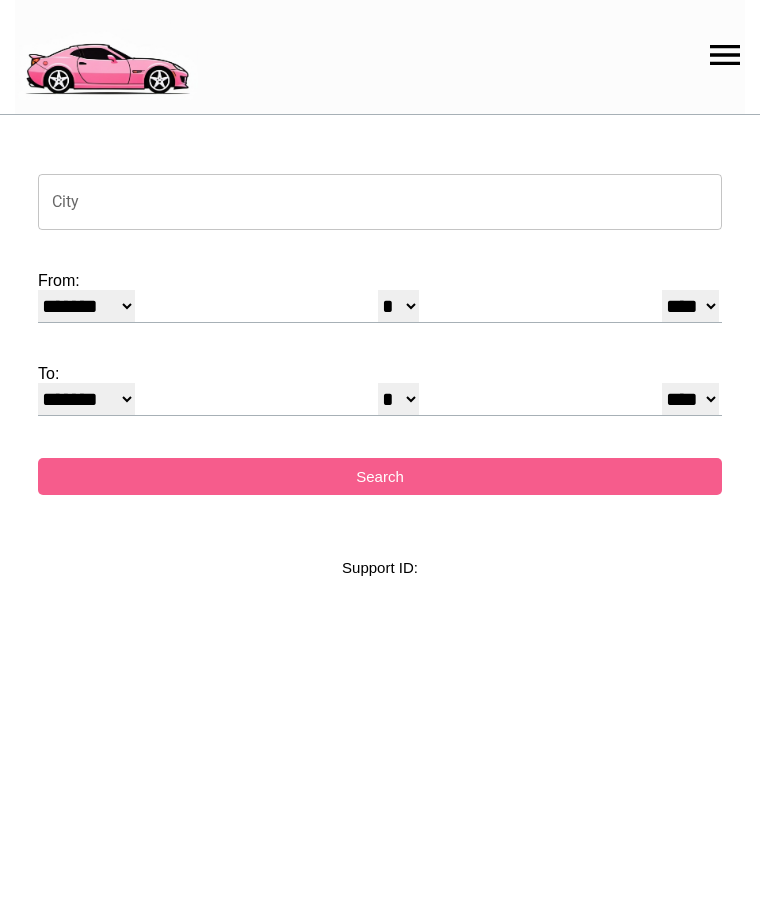 select on "*" 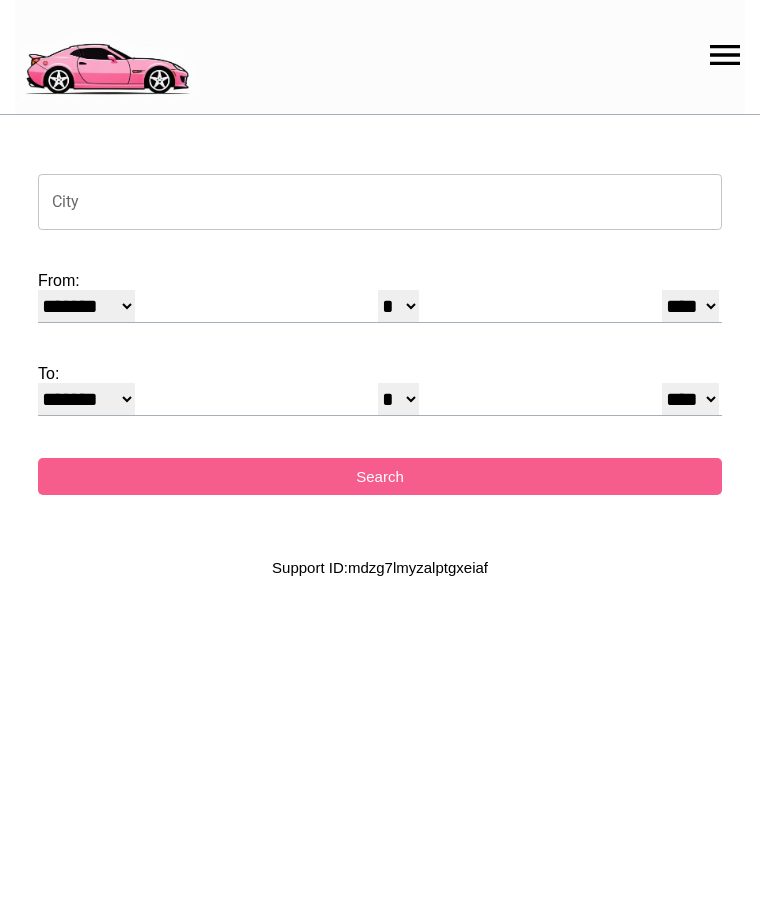scroll, scrollTop: 0, scrollLeft: 0, axis: both 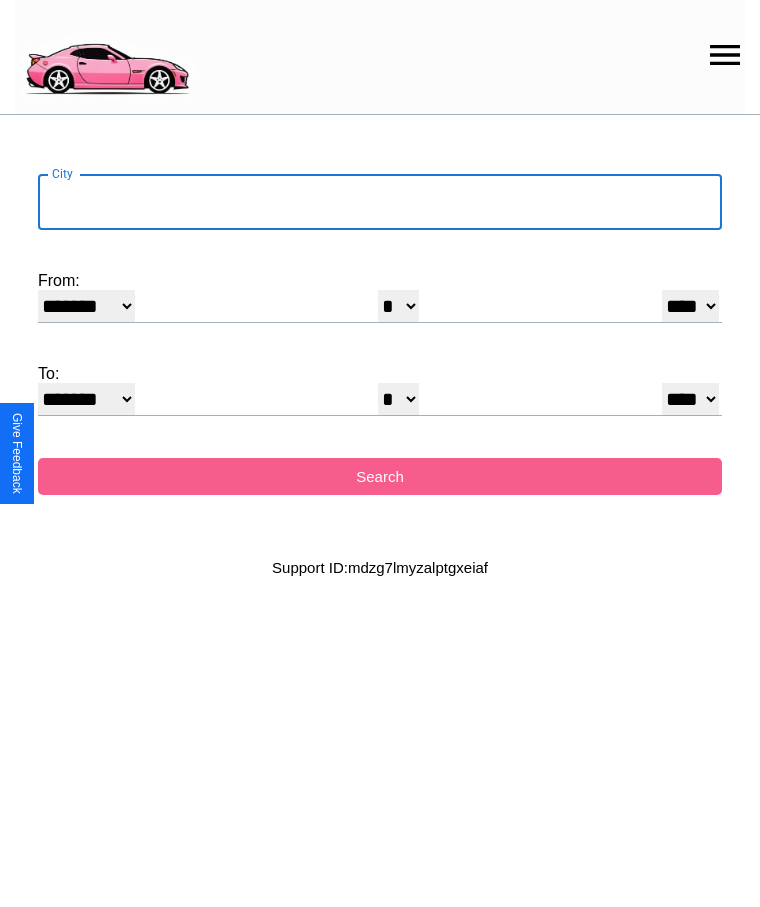 click on "City" at bounding box center (380, 202) 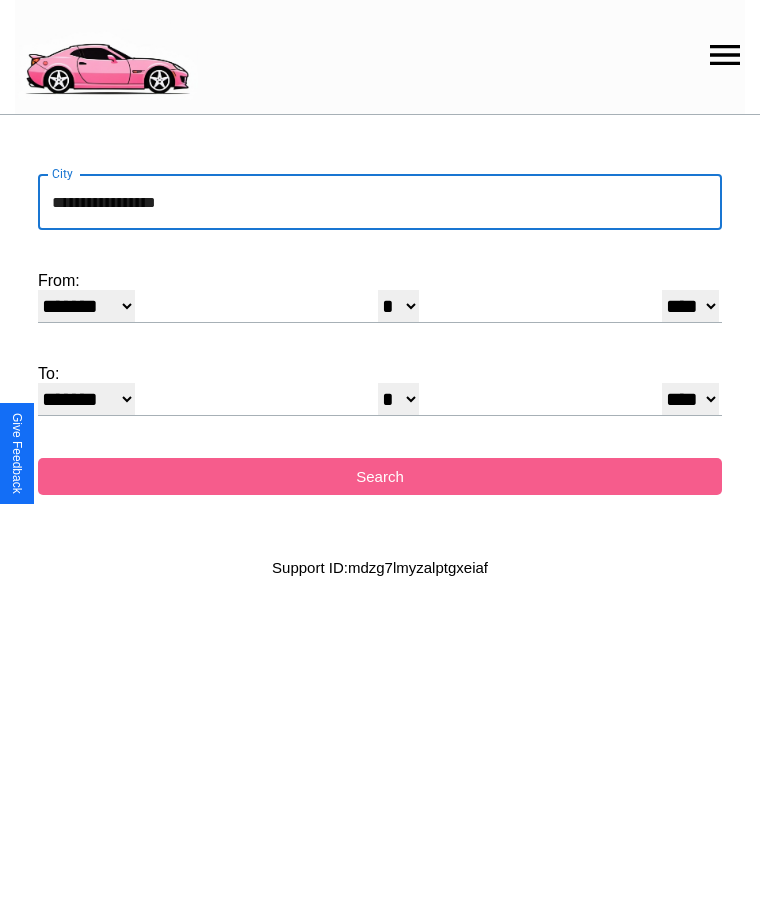 type on "**********" 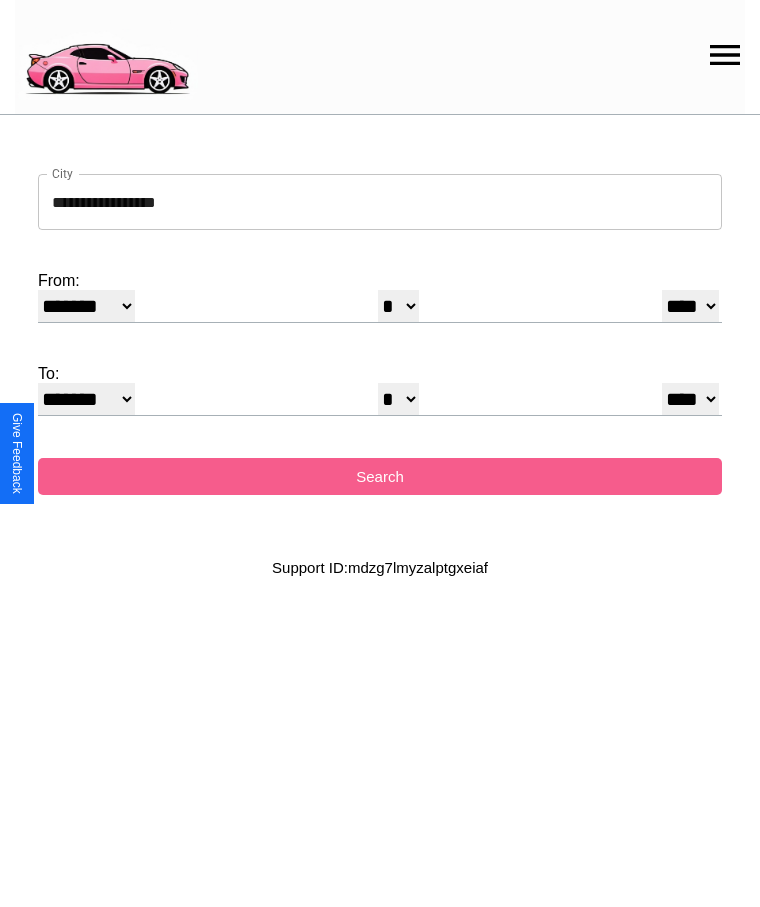 click on "******* ******** ***** ***** *** **** **** ****** ********* ******* ******** ********" at bounding box center [86, 306] 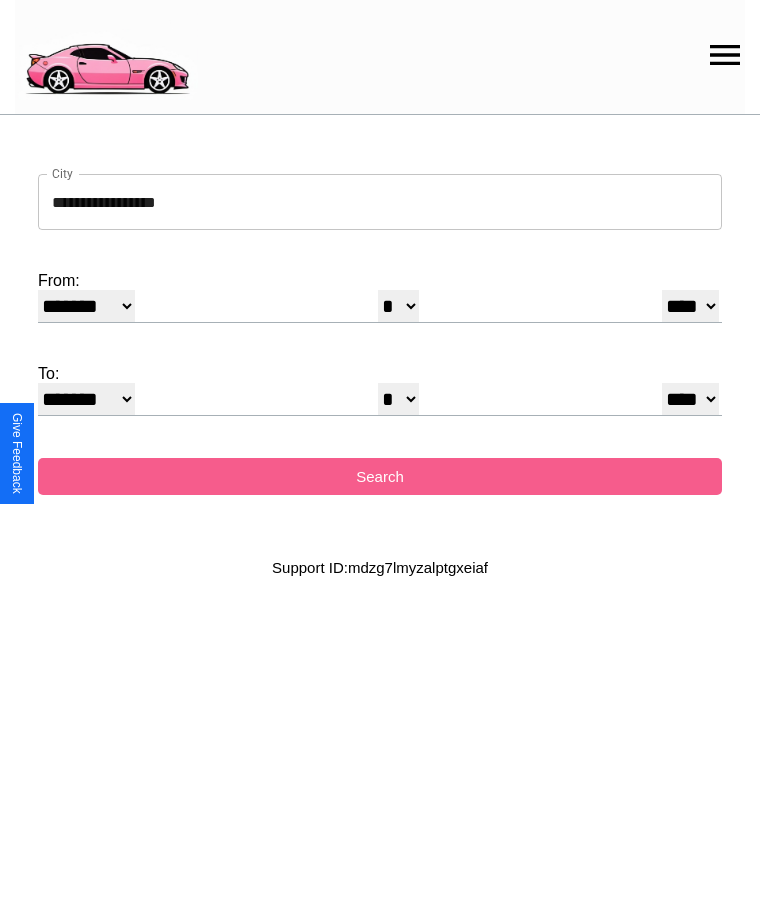 select on "**" 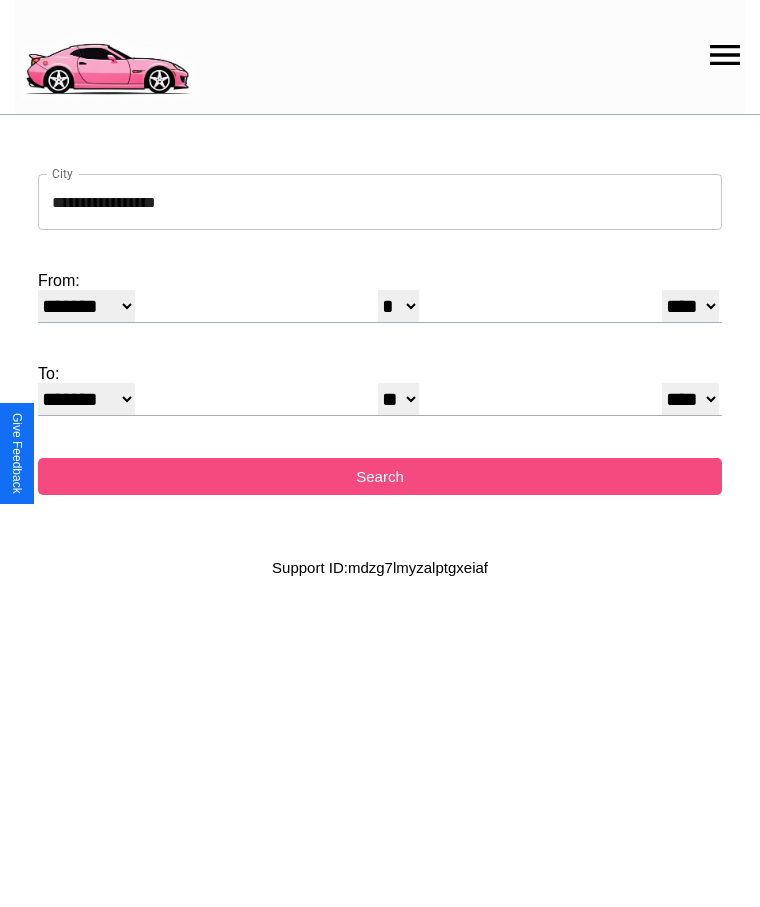 click on "Search" at bounding box center [380, 476] 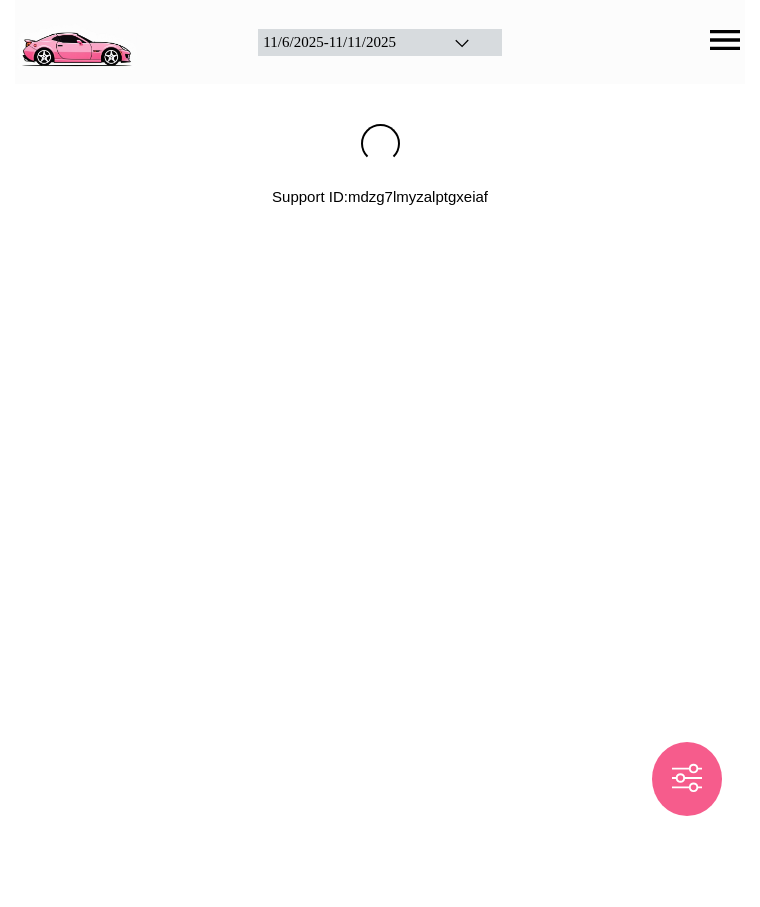 scroll, scrollTop: 0, scrollLeft: 0, axis: both 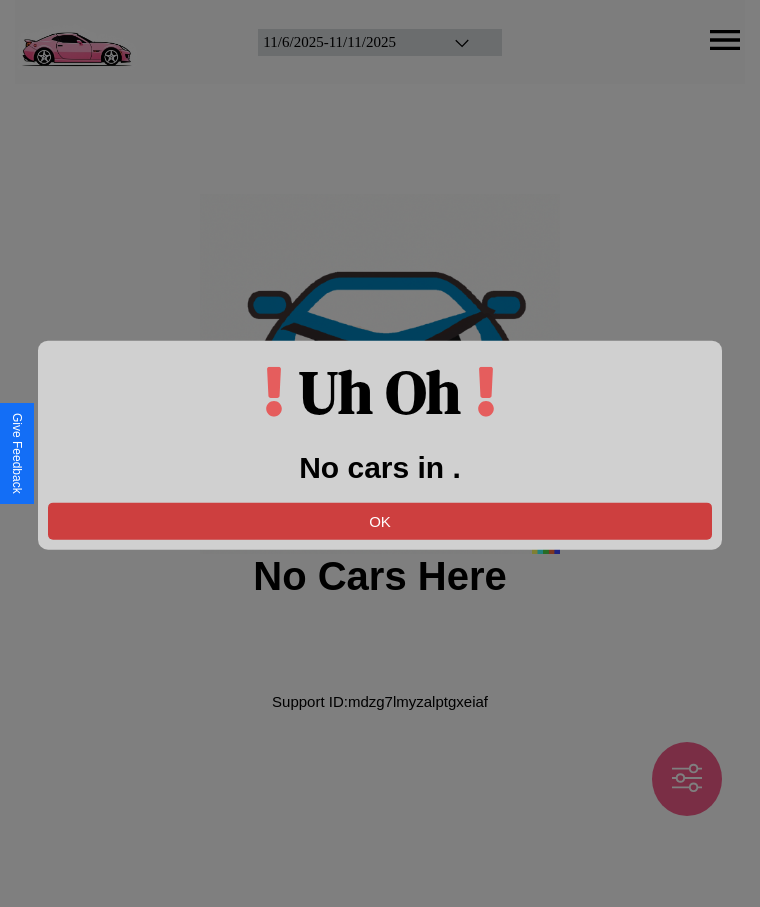 click on "OK" at bounding box center (380, 520) 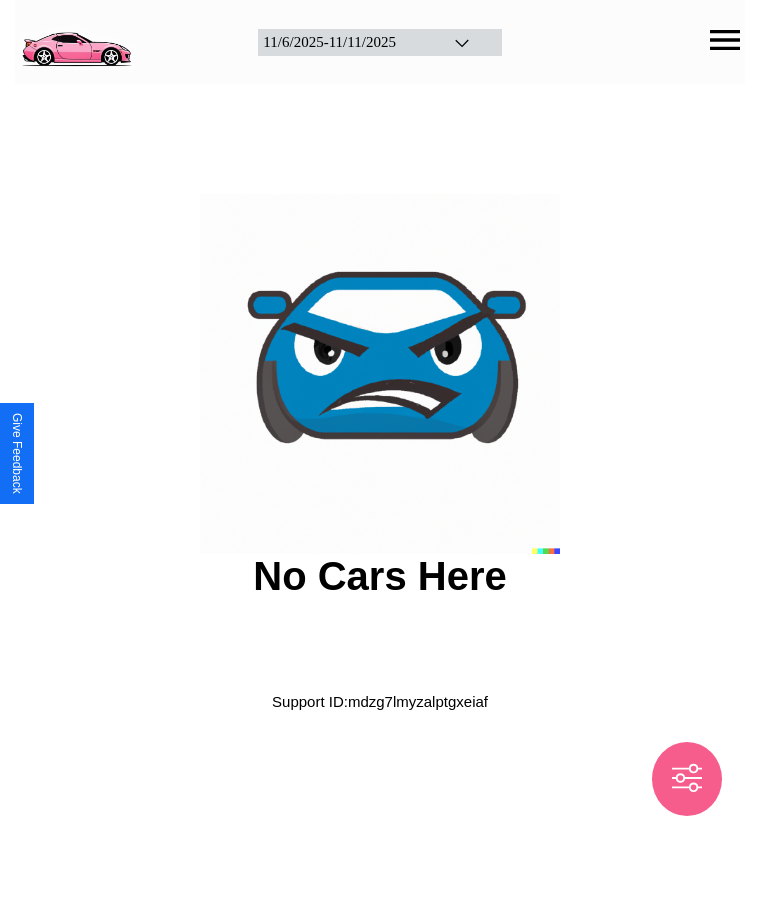 click at bounding box center [76, 40] 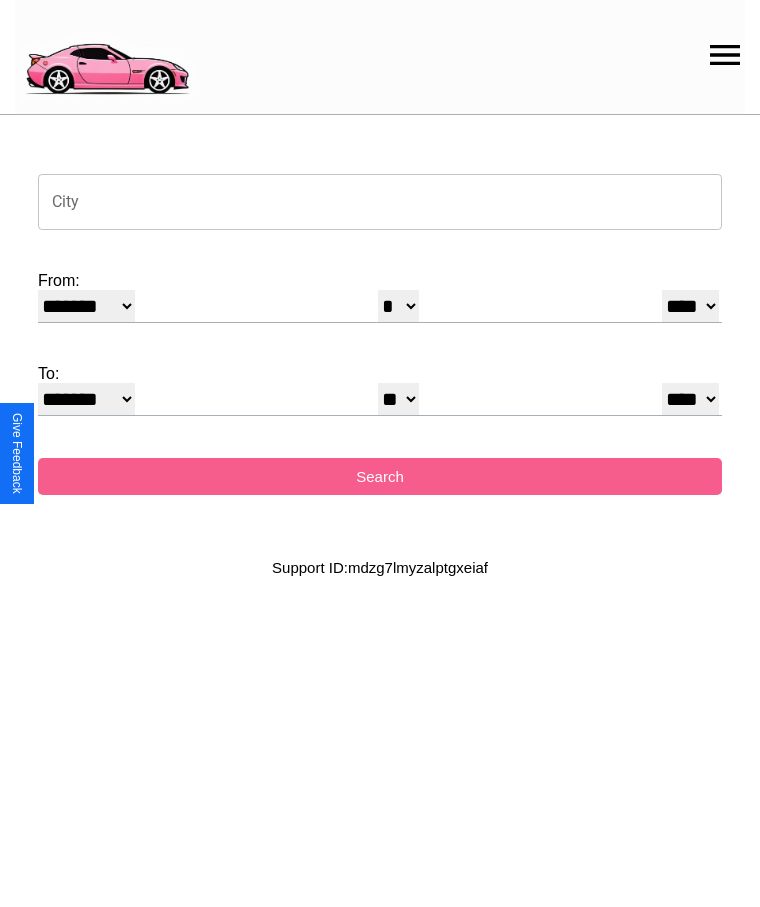 click 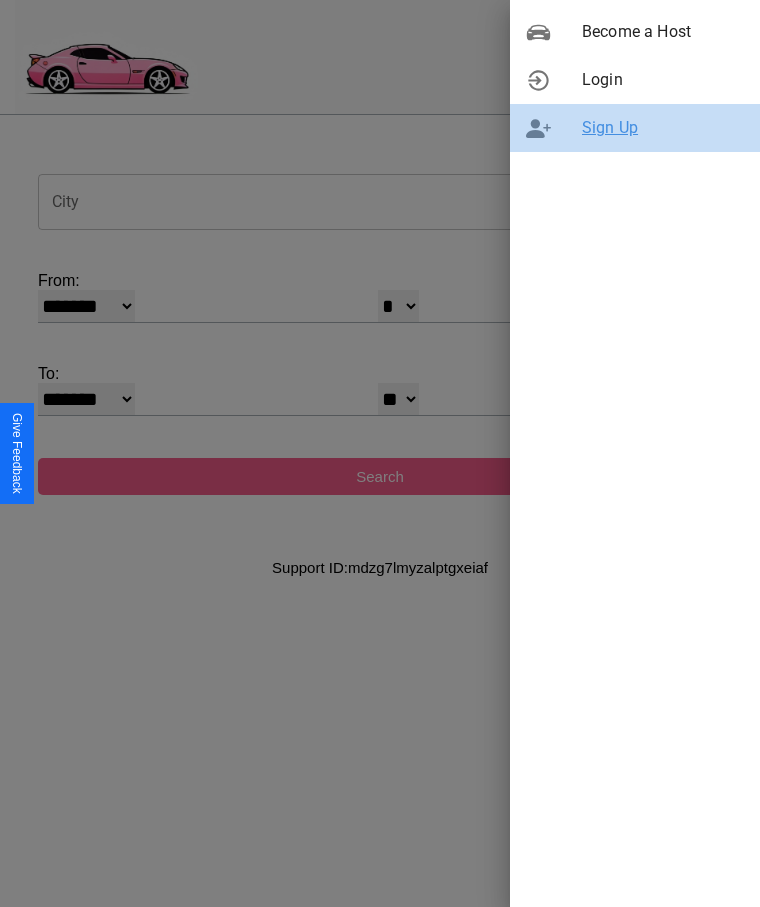 click on "Sign Up" at bounding box center [663, 128] 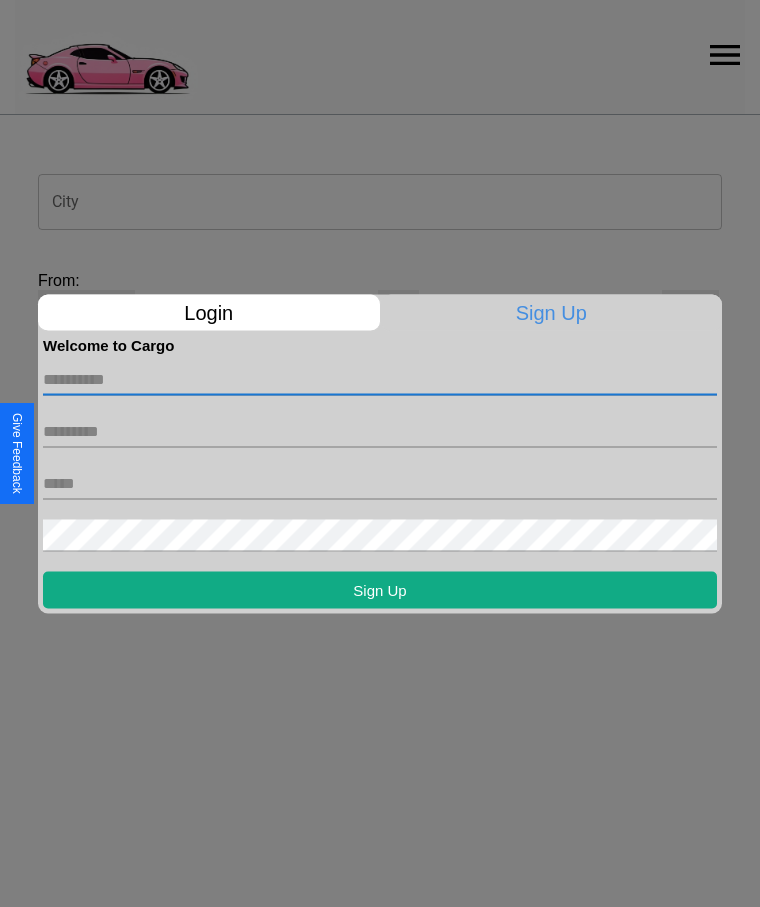 click at bounding box center [380, 379] 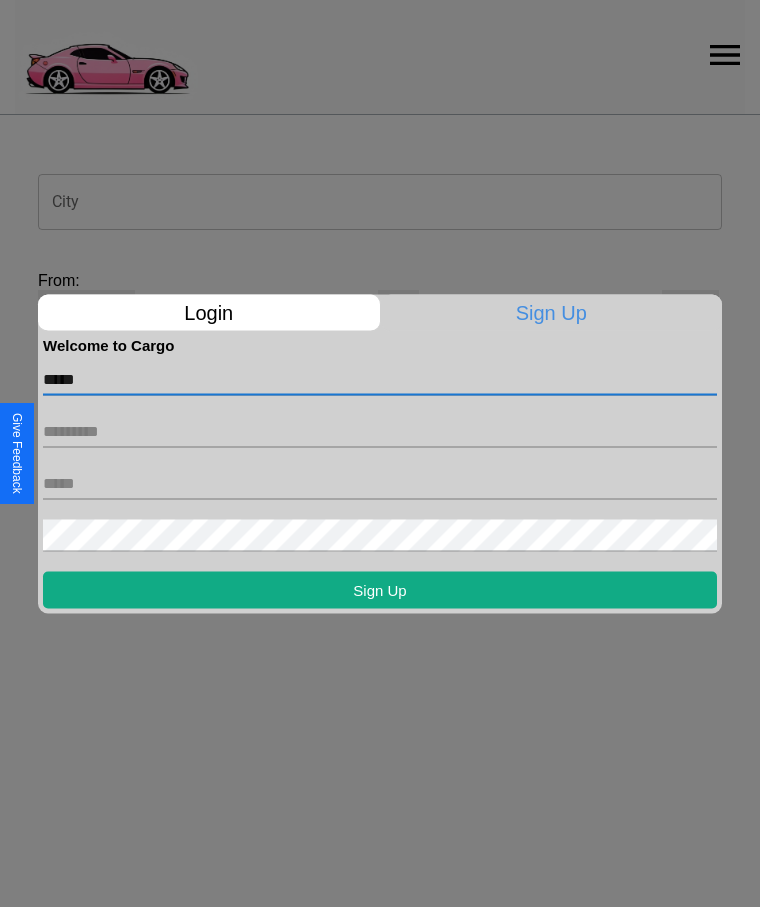 type on "*****" 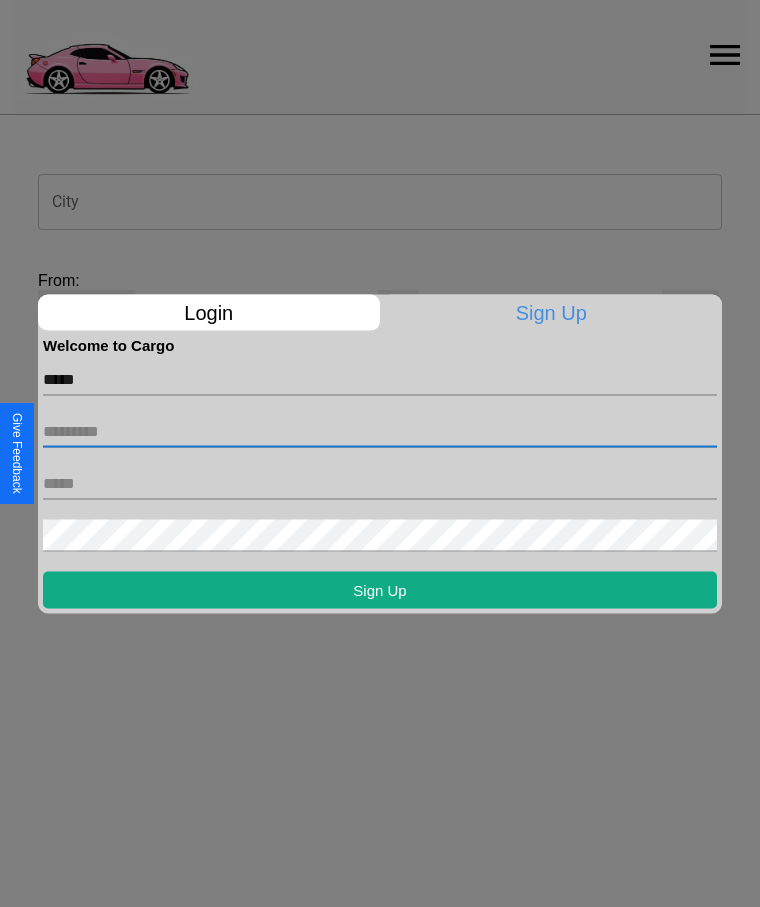 click at bounding box center [380, 431] 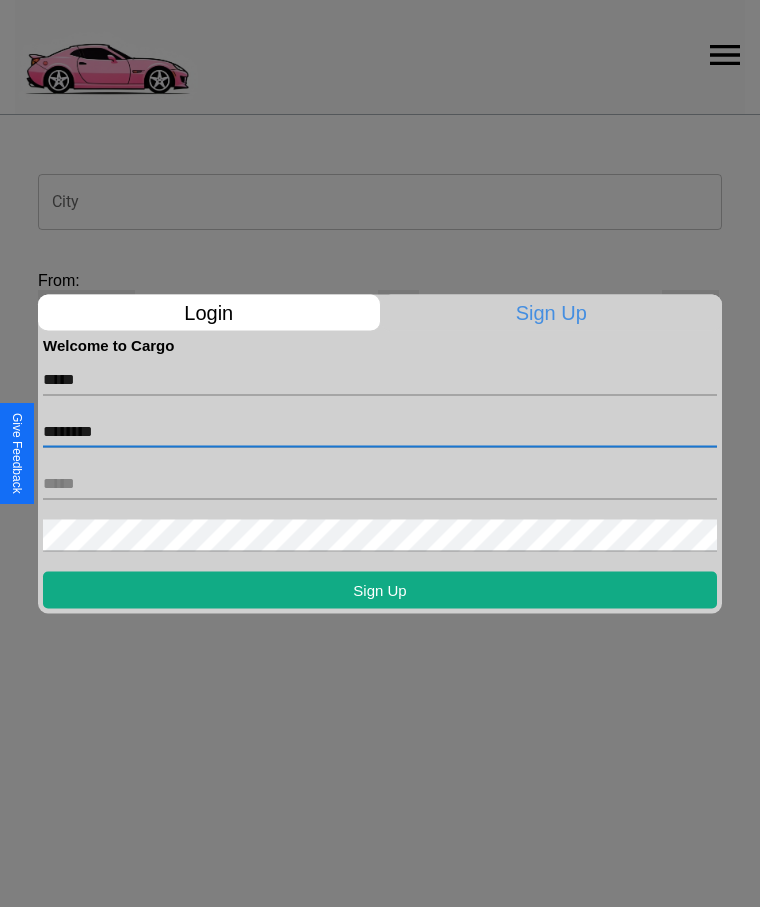 type on "********" 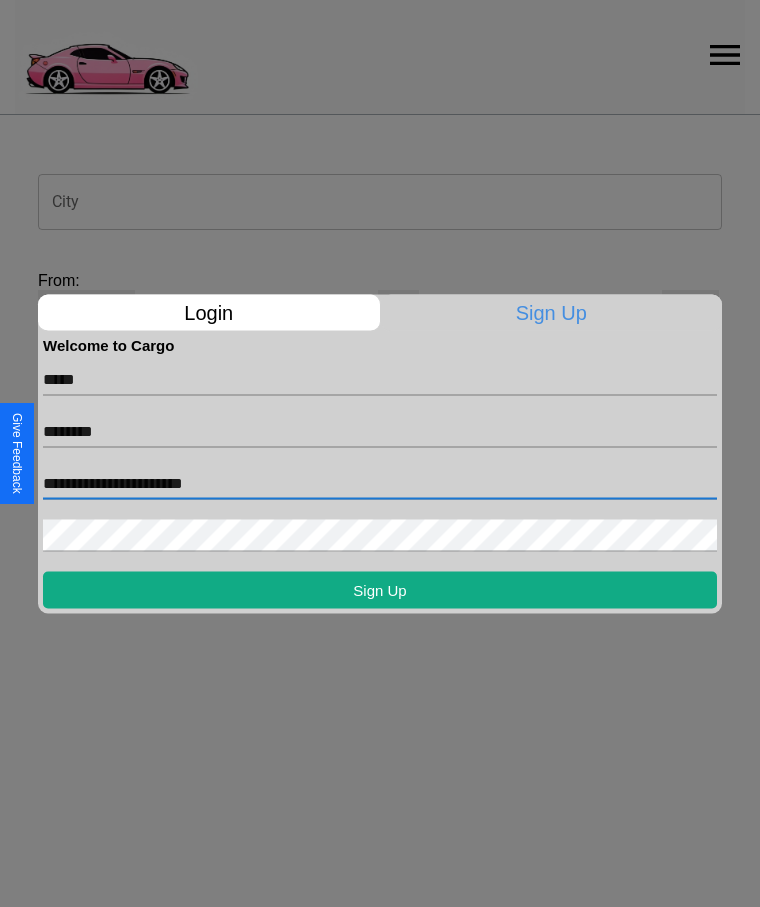 type on "**********" 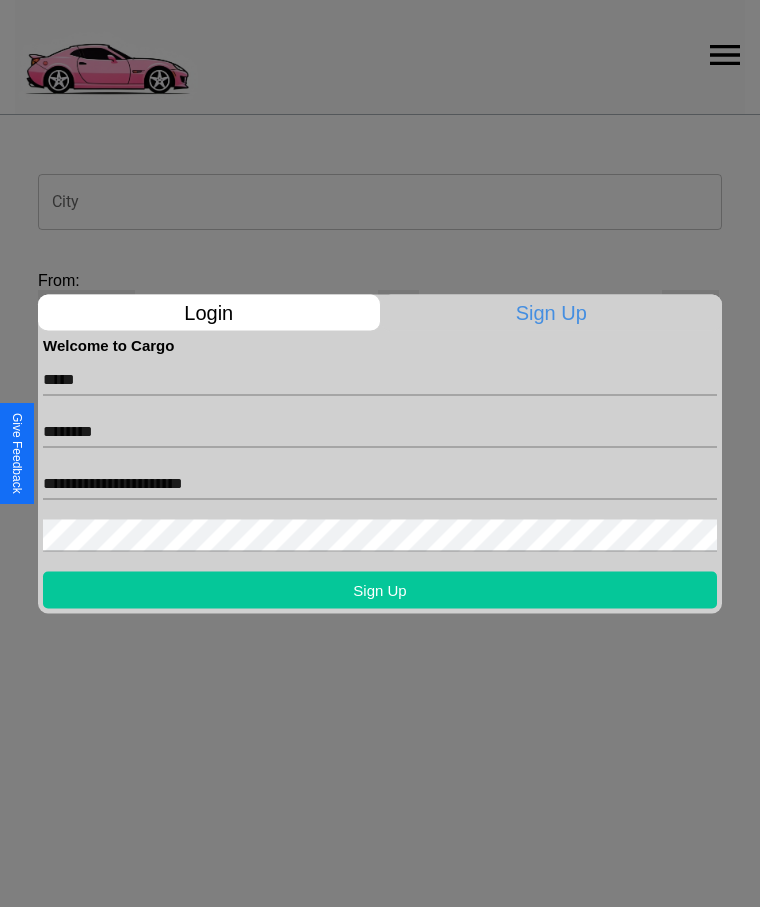 click on "Sign Up" at bounding box center [380, 589] 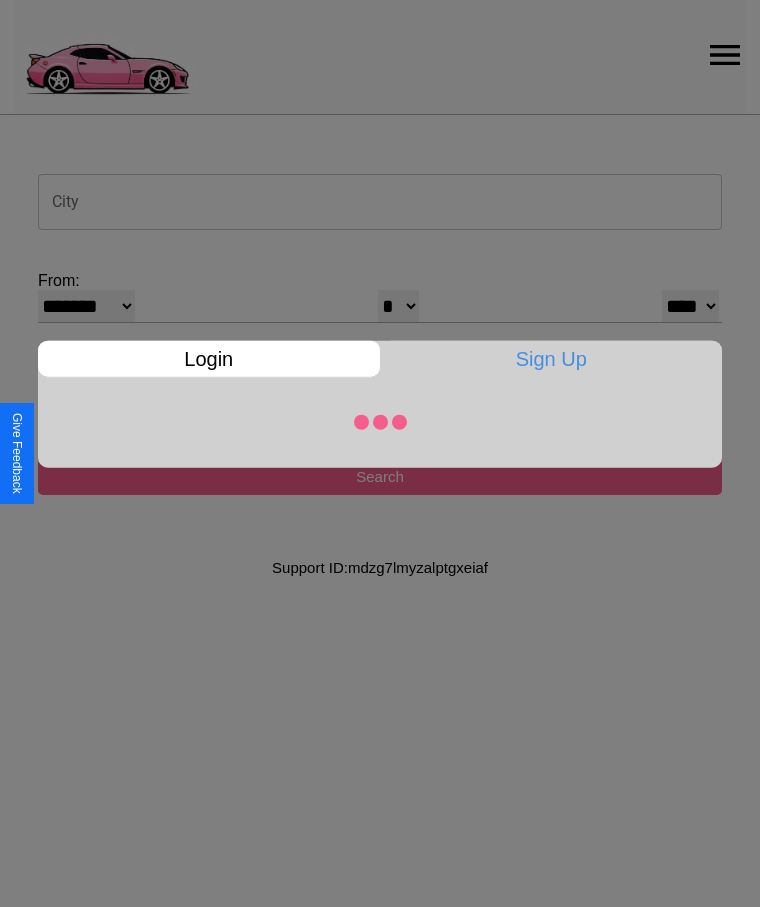 select on "**" 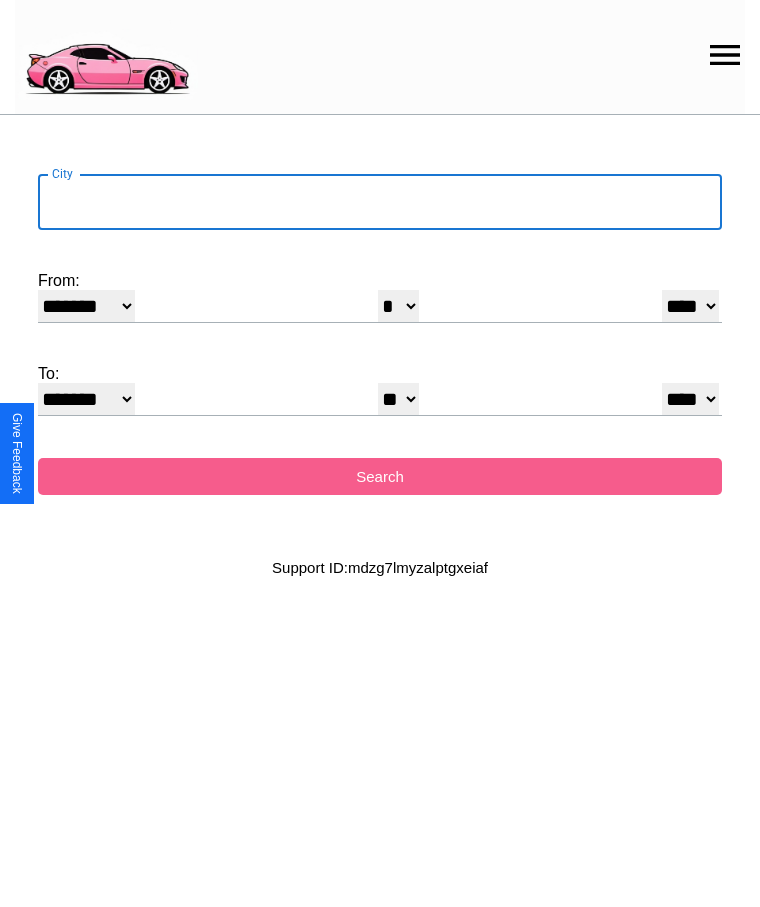 click on "City" at bounding box center [380, 202] 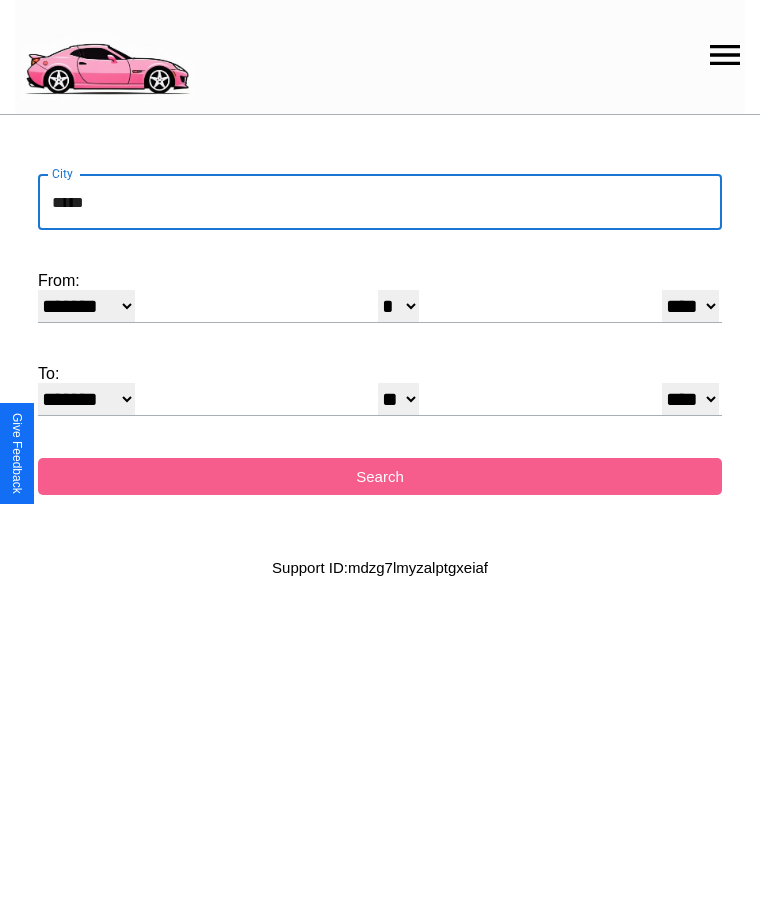 type on "*****" 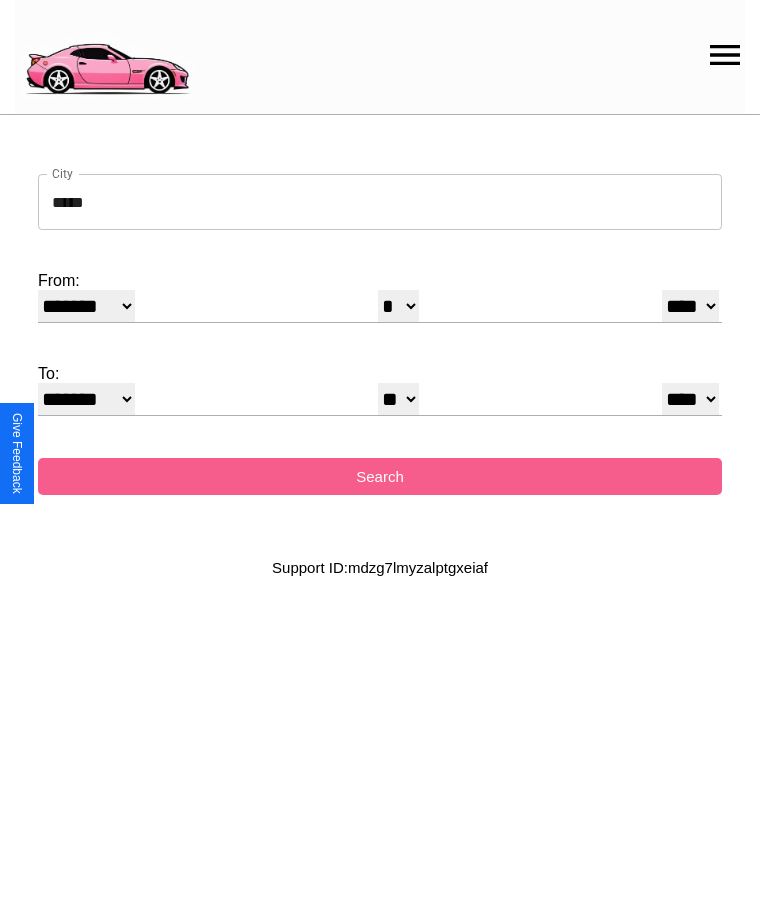 click on "******* ******** ***** ***** *** **** **** ****** ********* ******* ******** ********" at bounding box center (86, 306) 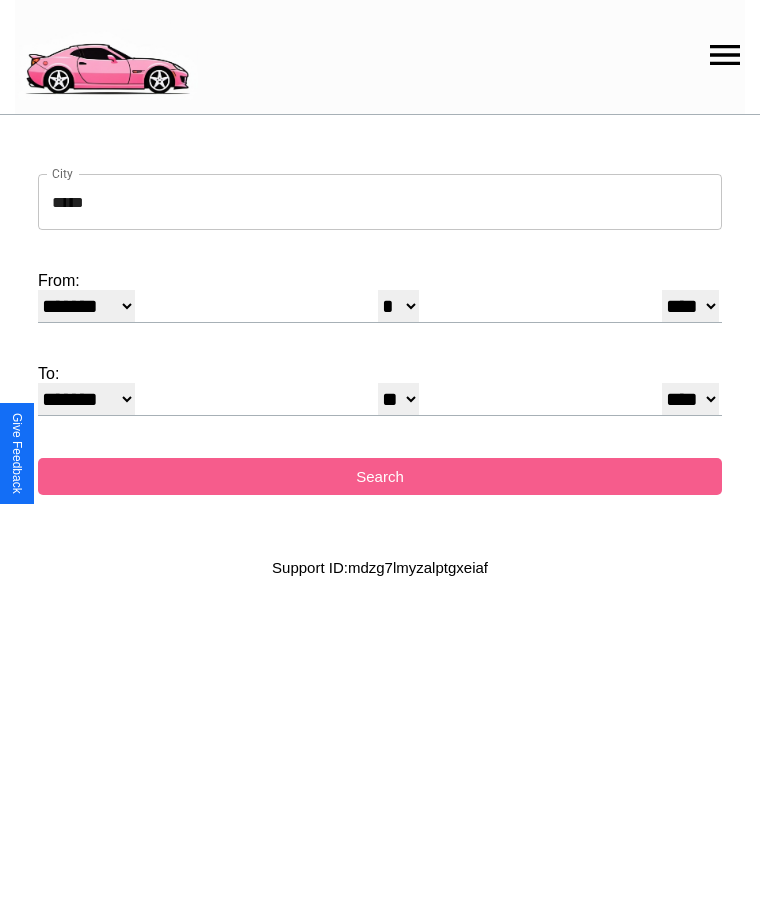 select on "*" 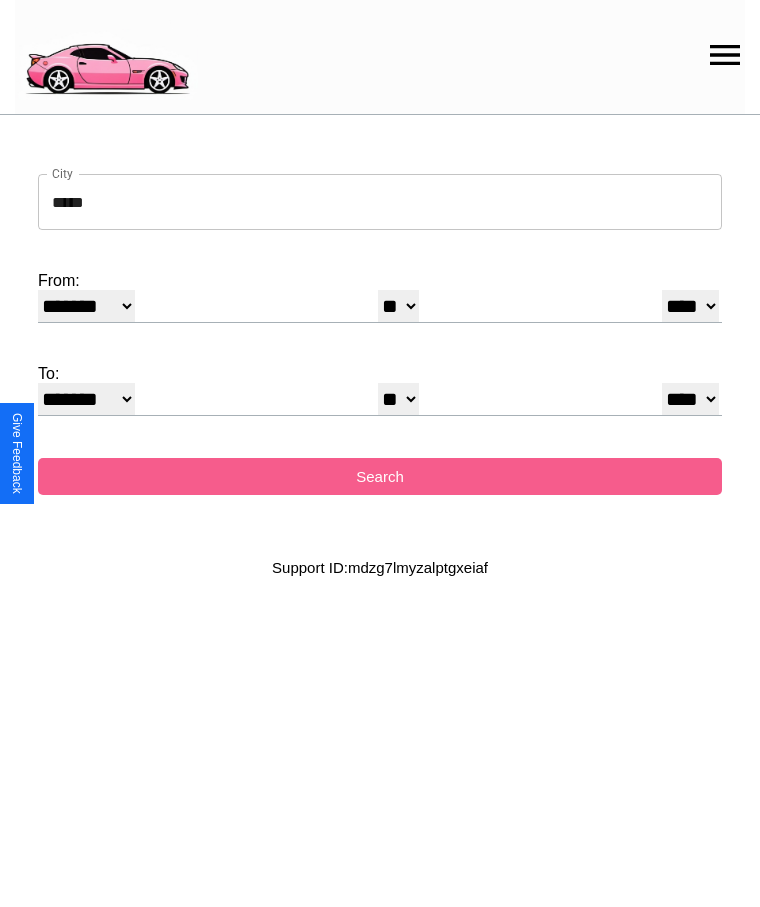click on "**** **** **** **** **** **** **** **** **** ****" at bounding box center [690, 306] 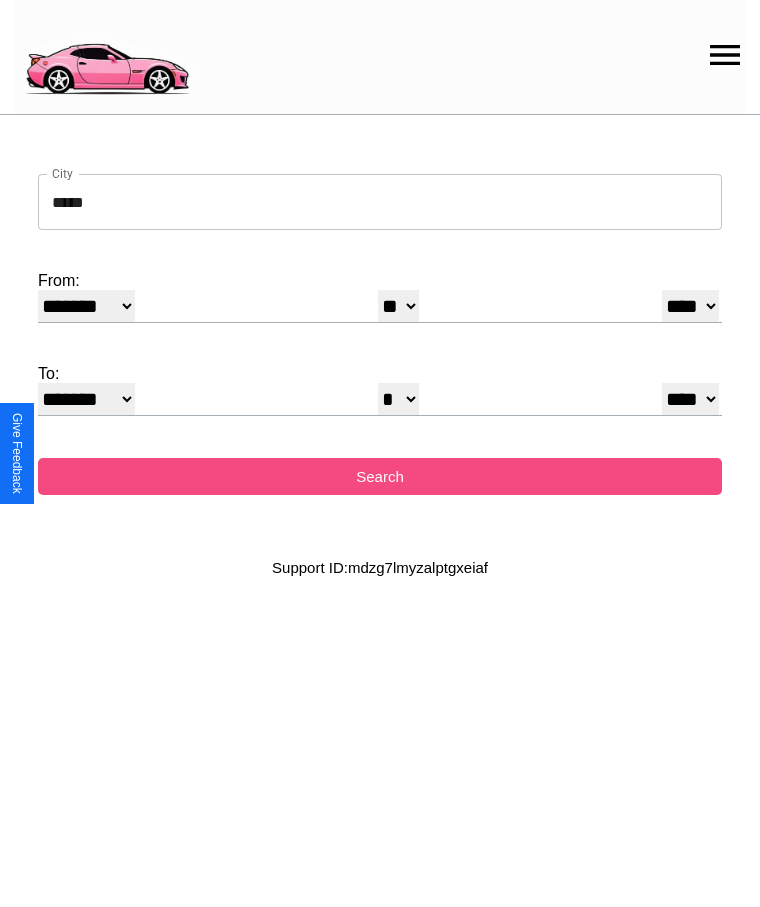 click on "Search" at bounding box center [380, 476] 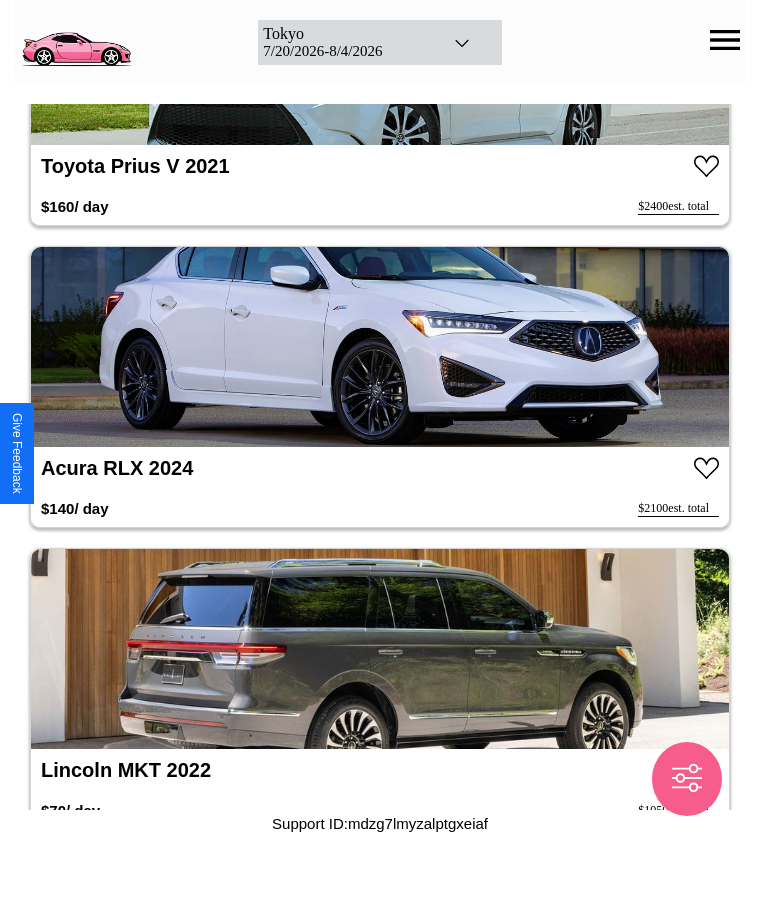 scroll, scrollTop: 7972, scrollLeft: 0, axis: vertical 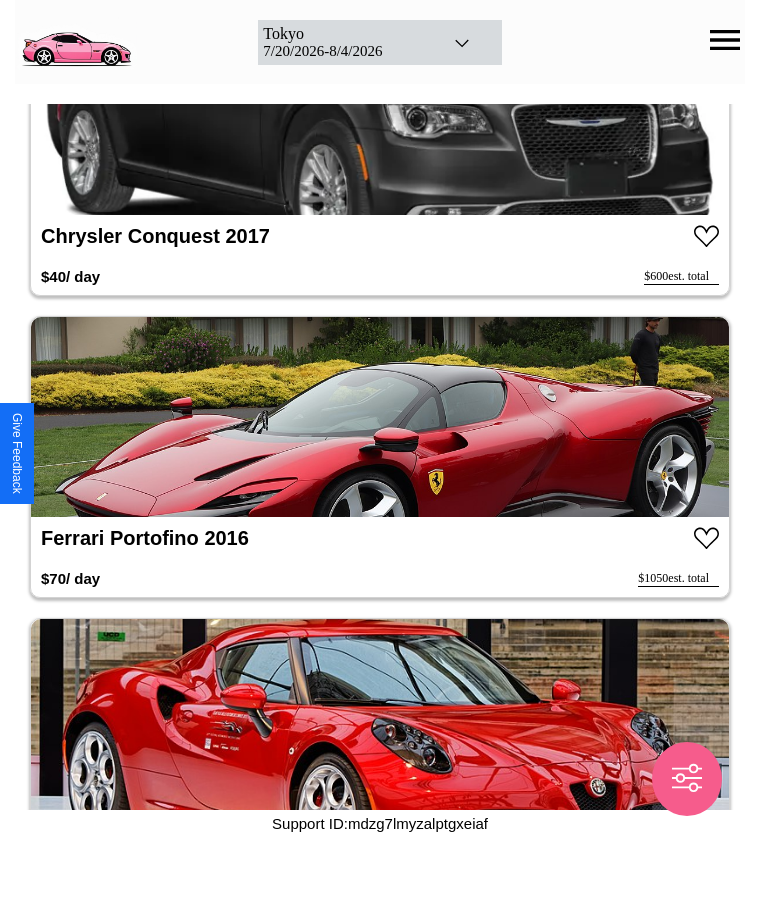 click at bounding box center (380, 417) 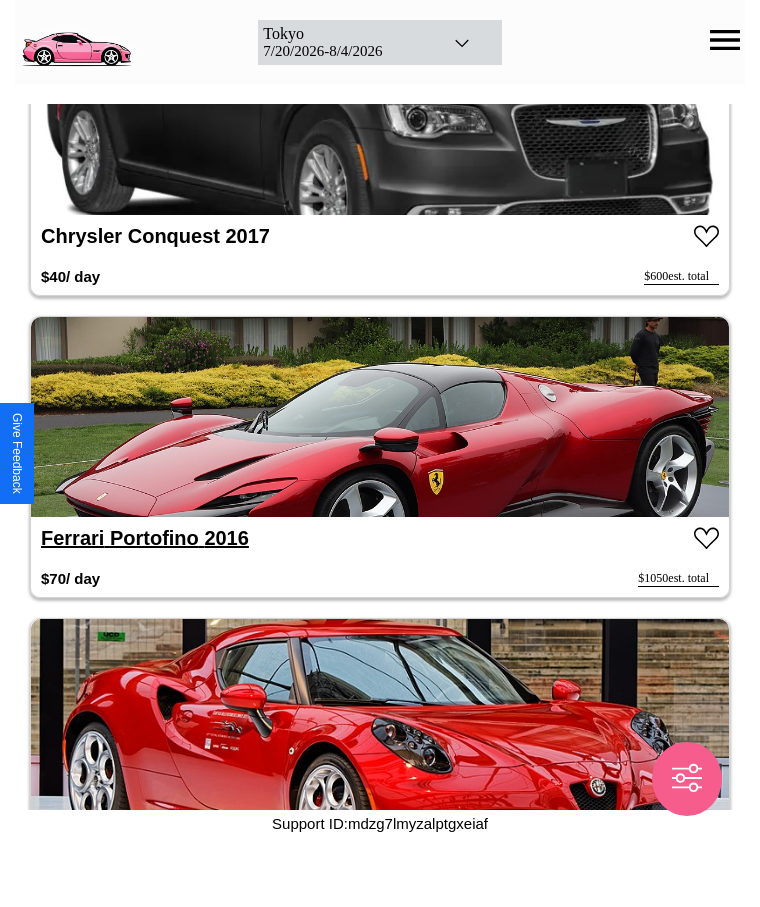 click on "Ferrari   Portofino   2016" at bounding box center (145, 538) 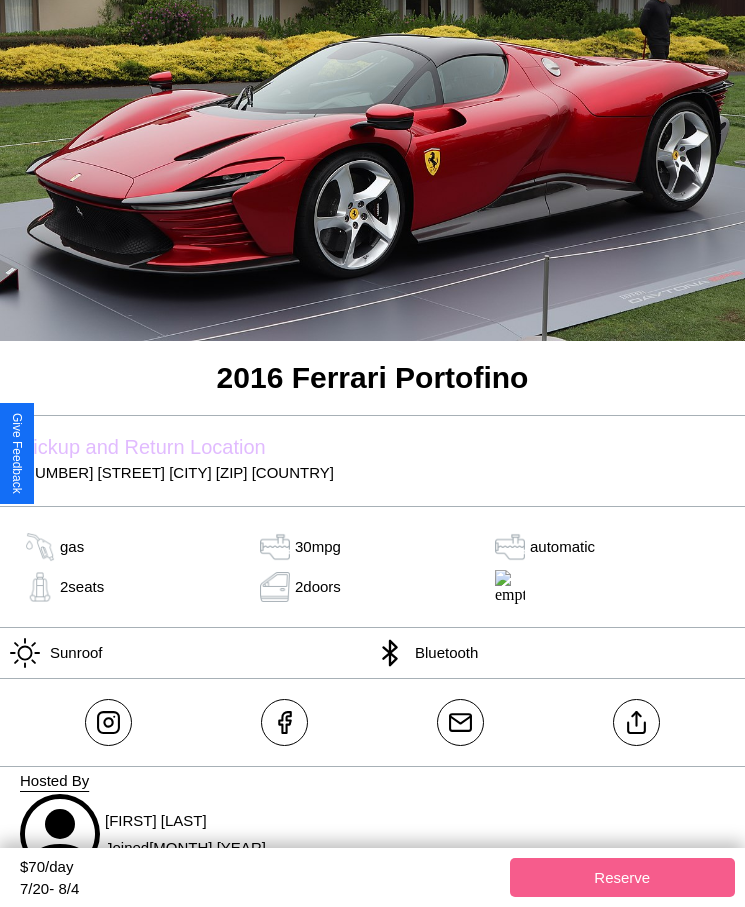 scroll, scrollTop: 258, scrollLeft: 0, axis: vertical 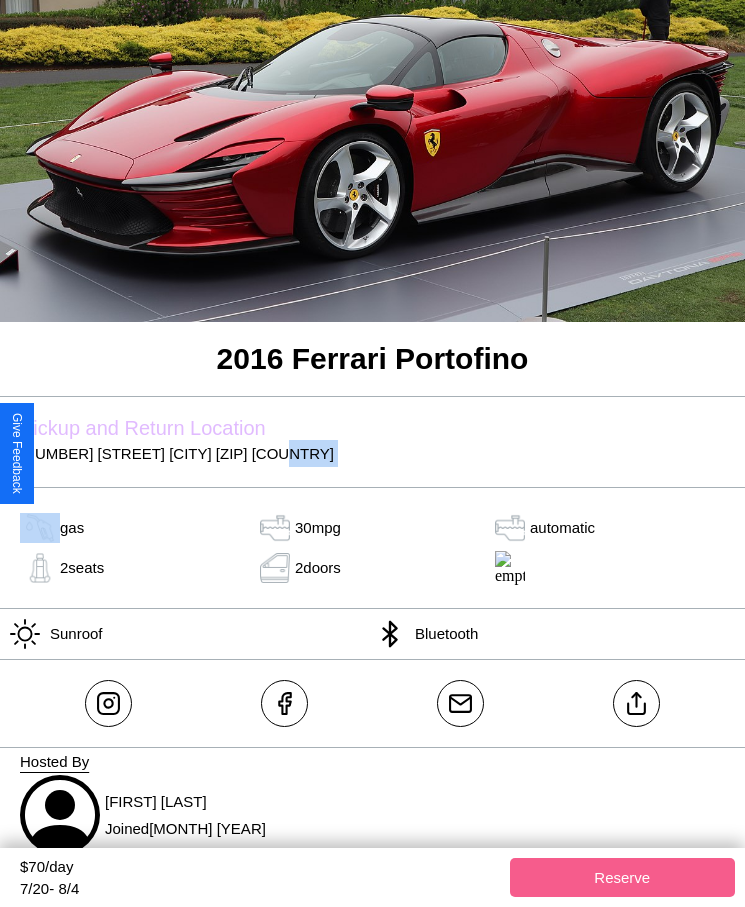 click on "5955 Fifth Street  Tokyo  52532 Japan" at bounding box center (372, 453) 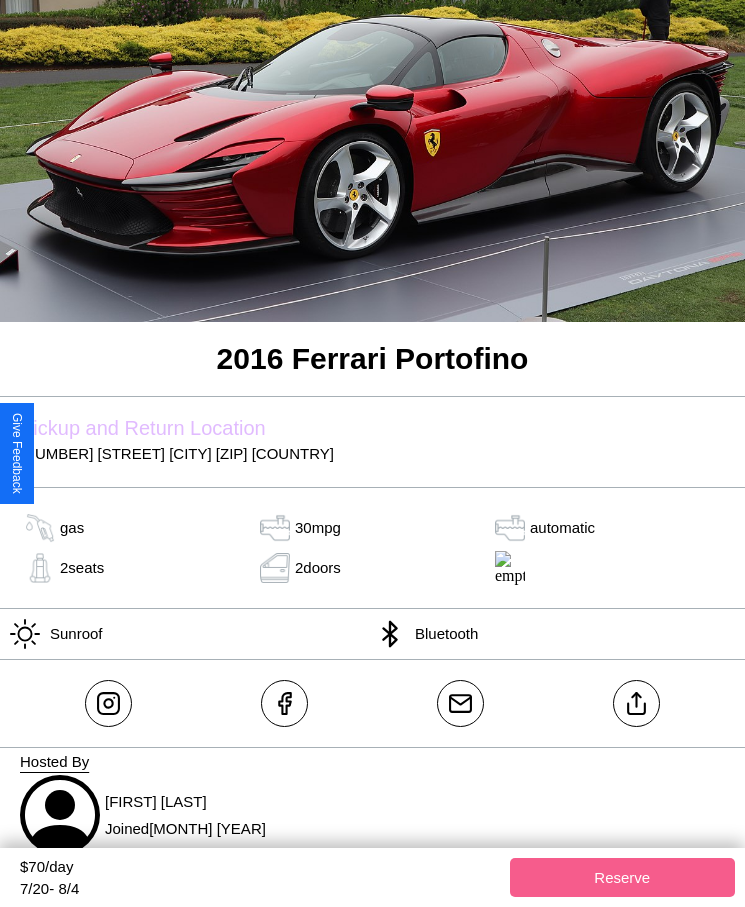click on "5955 Fifth Street  Tokyo  52532 Japan" at bounding box center (372, 453) 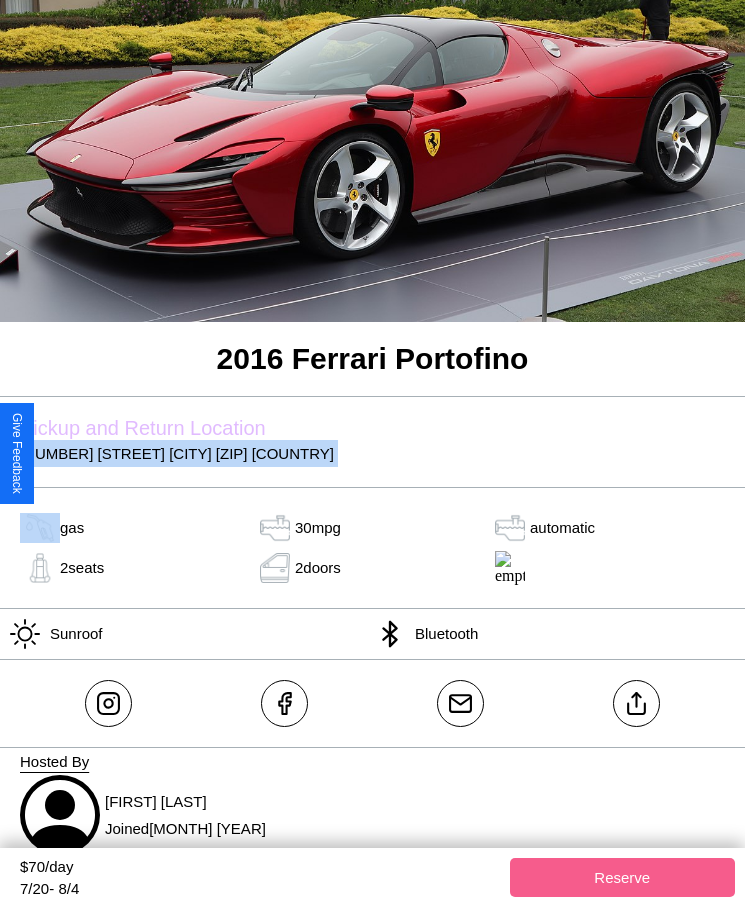 click on "5955 Fifth Street  Tokyo  52532 Japan" at bounding box center [372, 453] 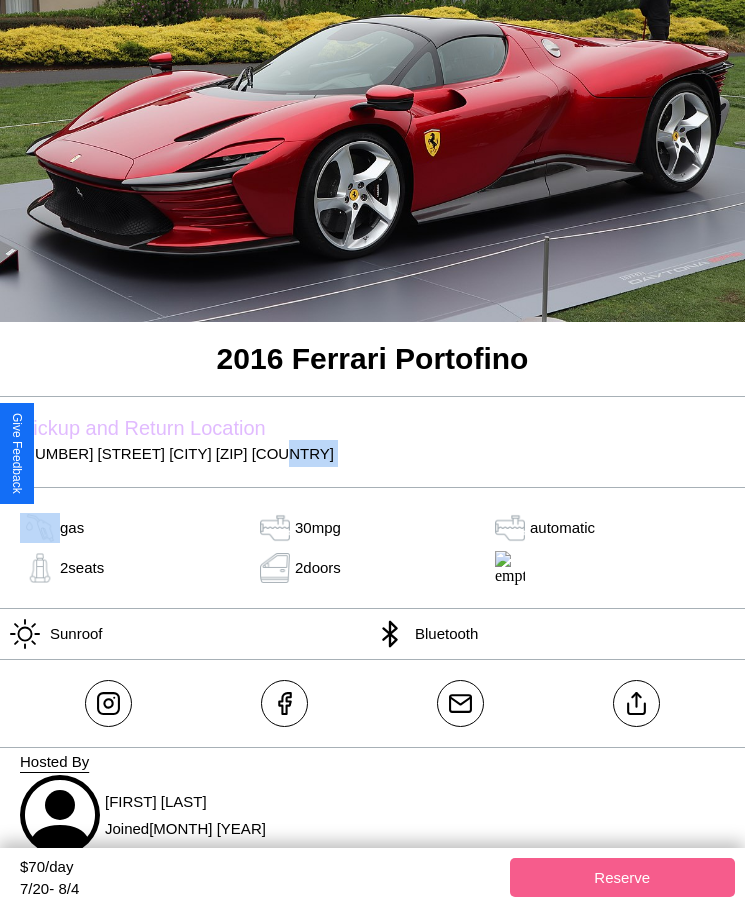 click on "5955 Fifth Street  Tokyo  52532 Japan" at bounding box center (372, 453) 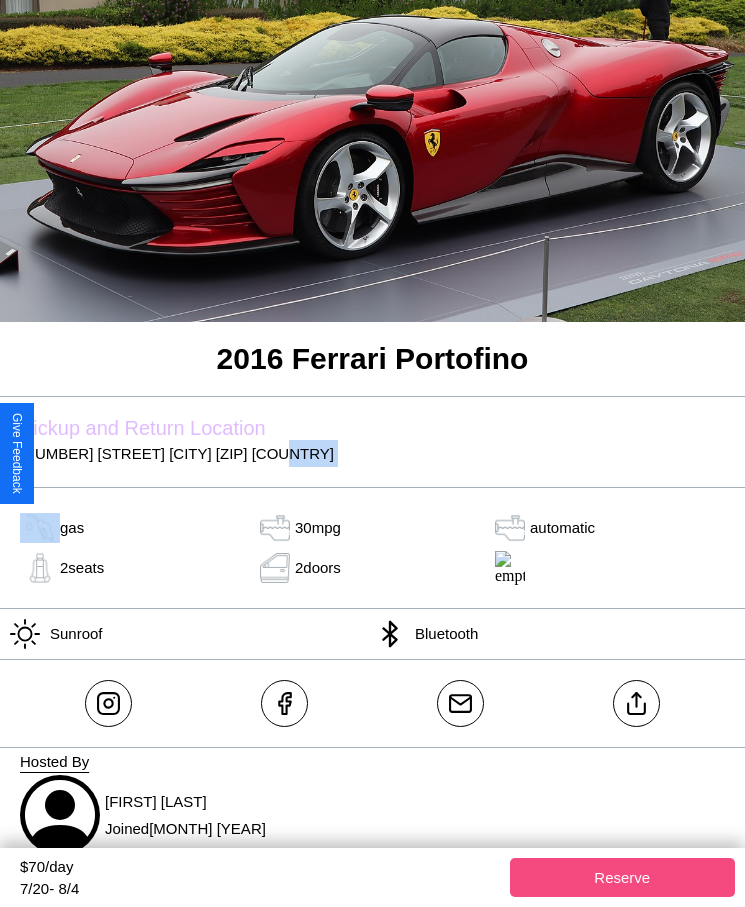 click on "Reserve" at bounding box center [623, 877] 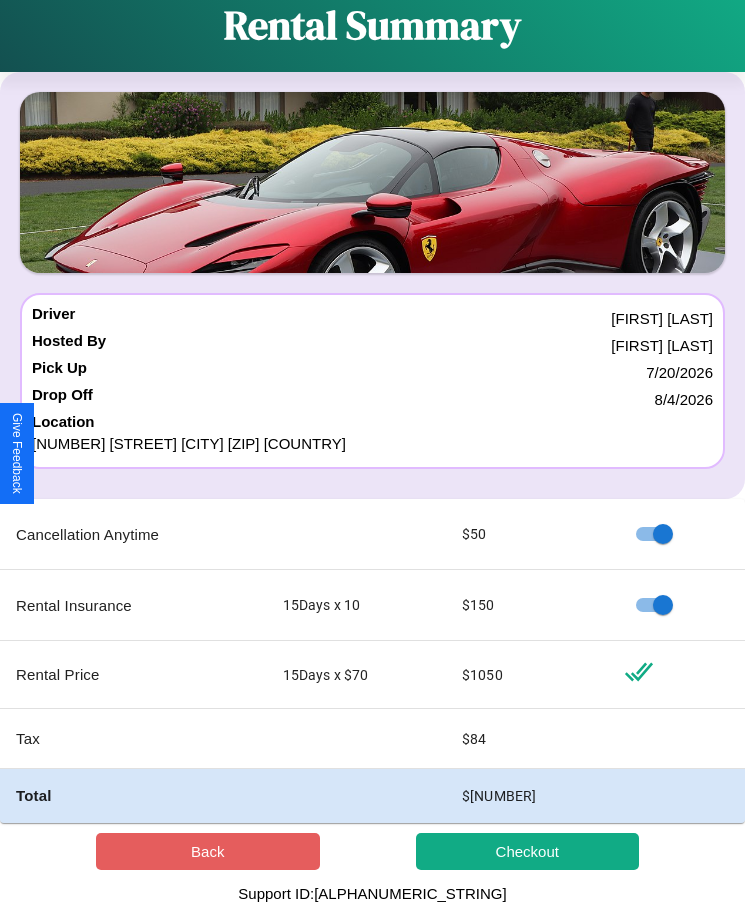 scroll, scrollTop: 0, scrollLeft: 0, axis: both 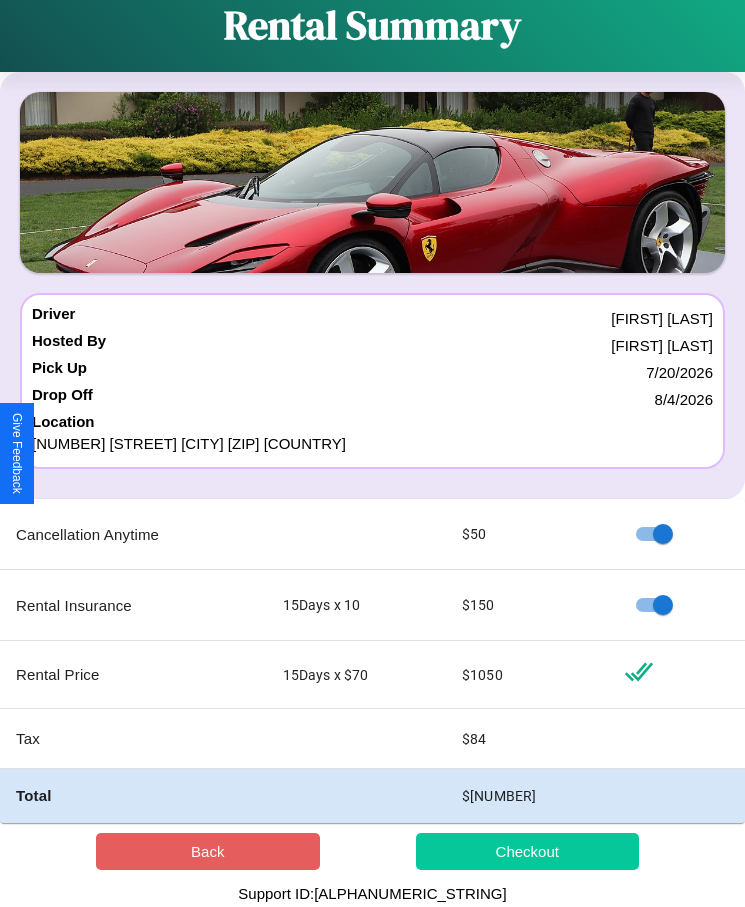 click on "Checkout" at bounding box center [528, 851] 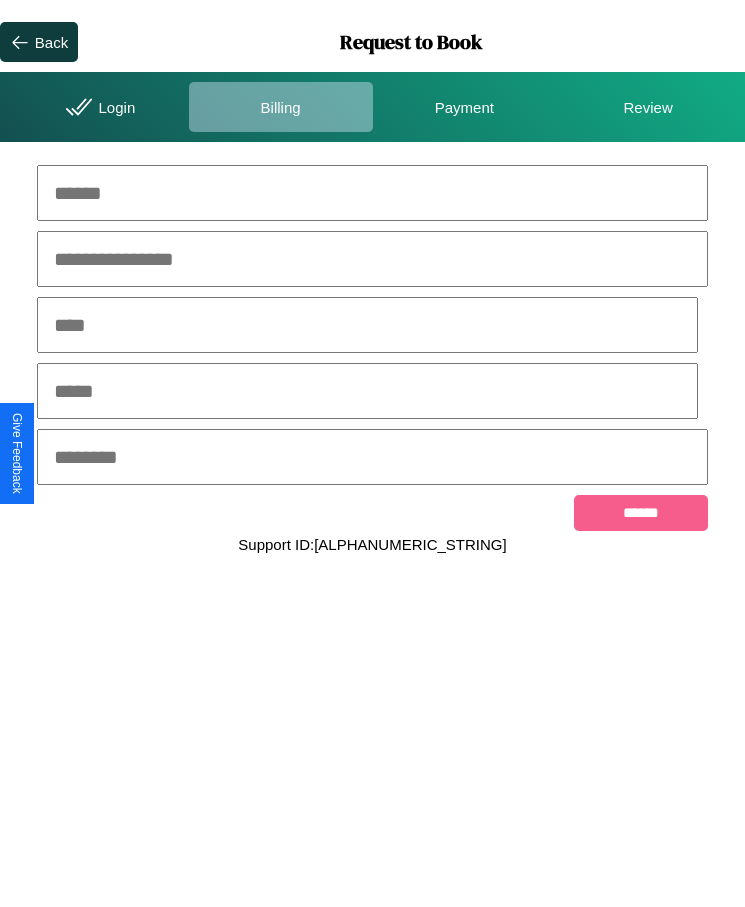 scroll, scrollTop: 0, scrollLeft: 0, axis: both 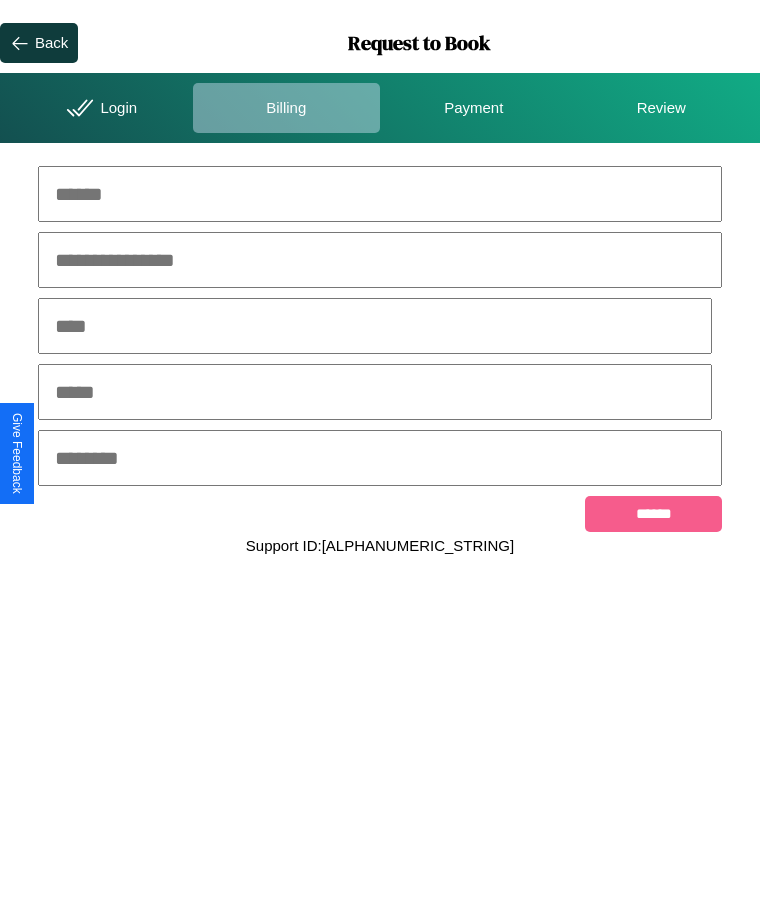 click at bounding box center (380, 194) 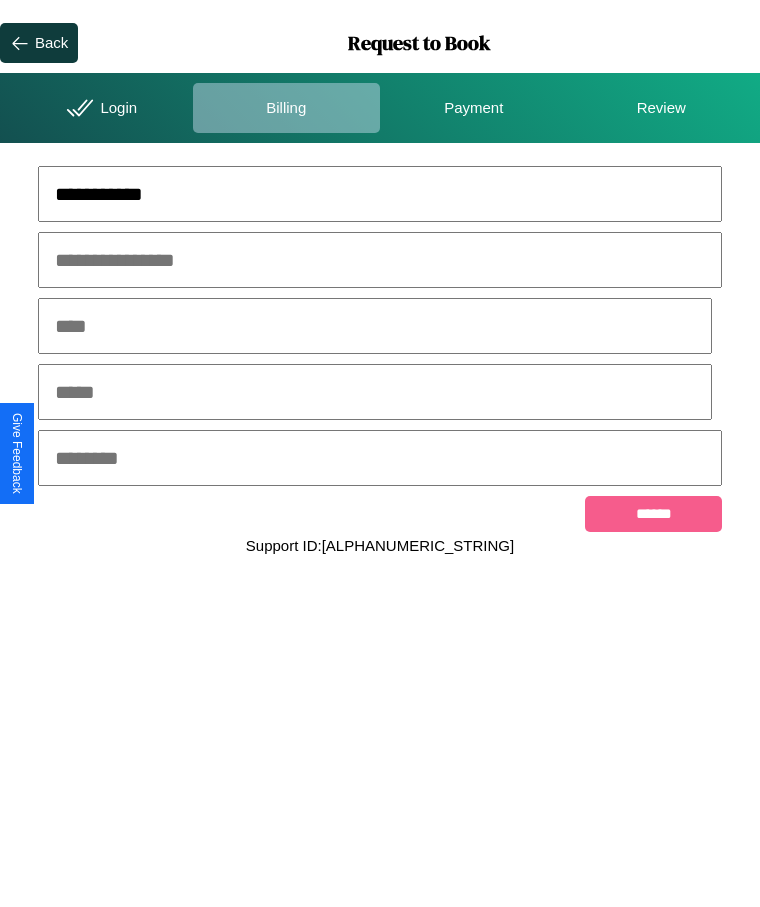 type on "**********" 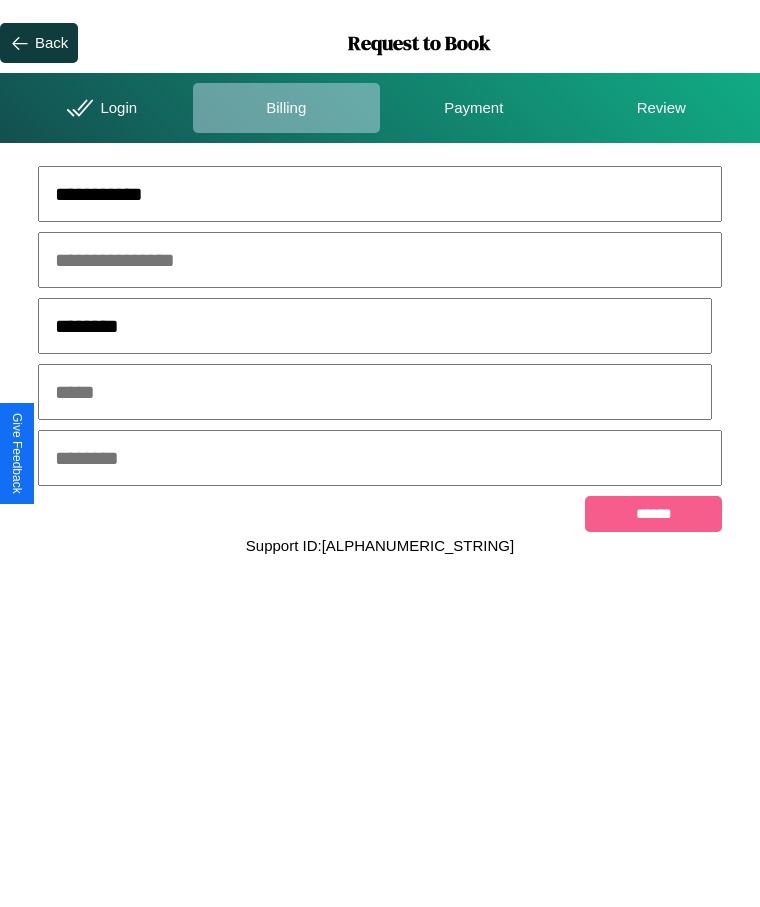 type on "********" 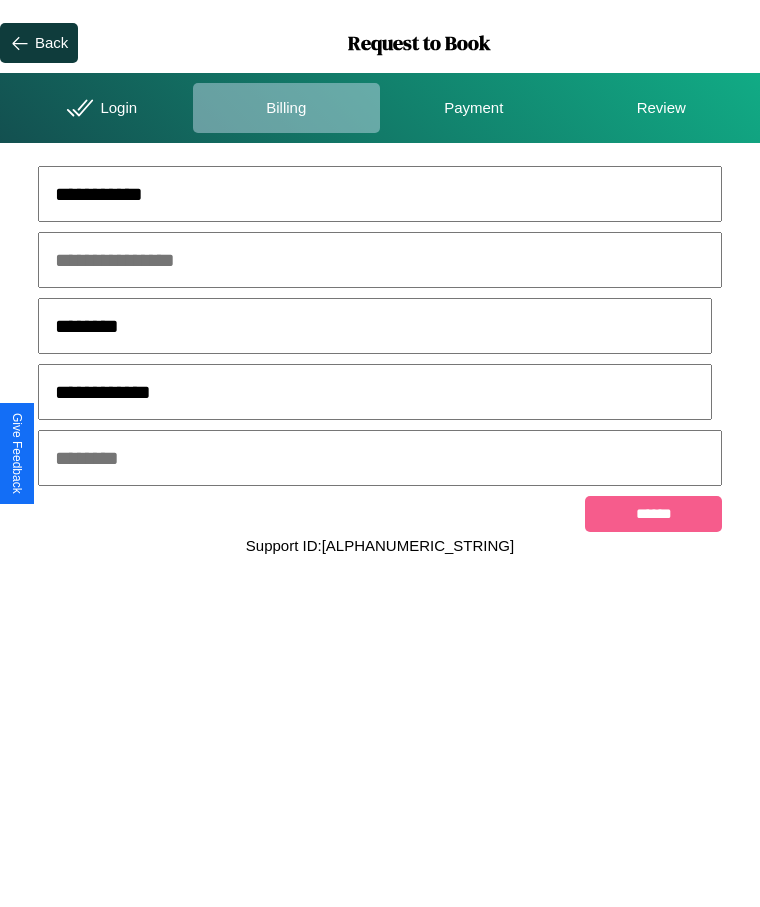 type on "**********" 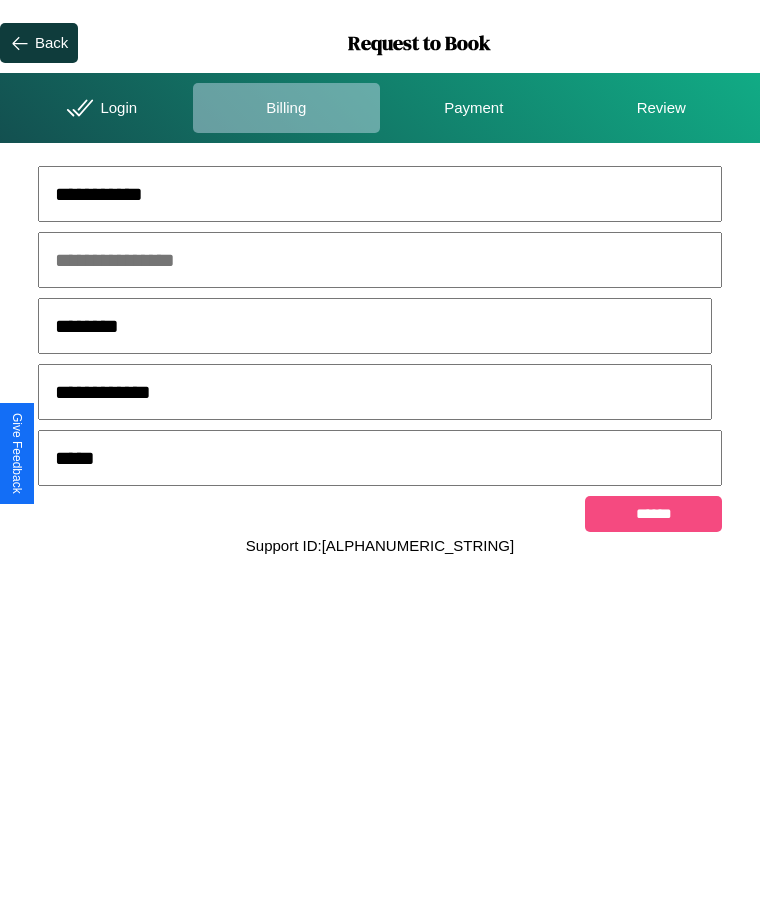 type on "*****" 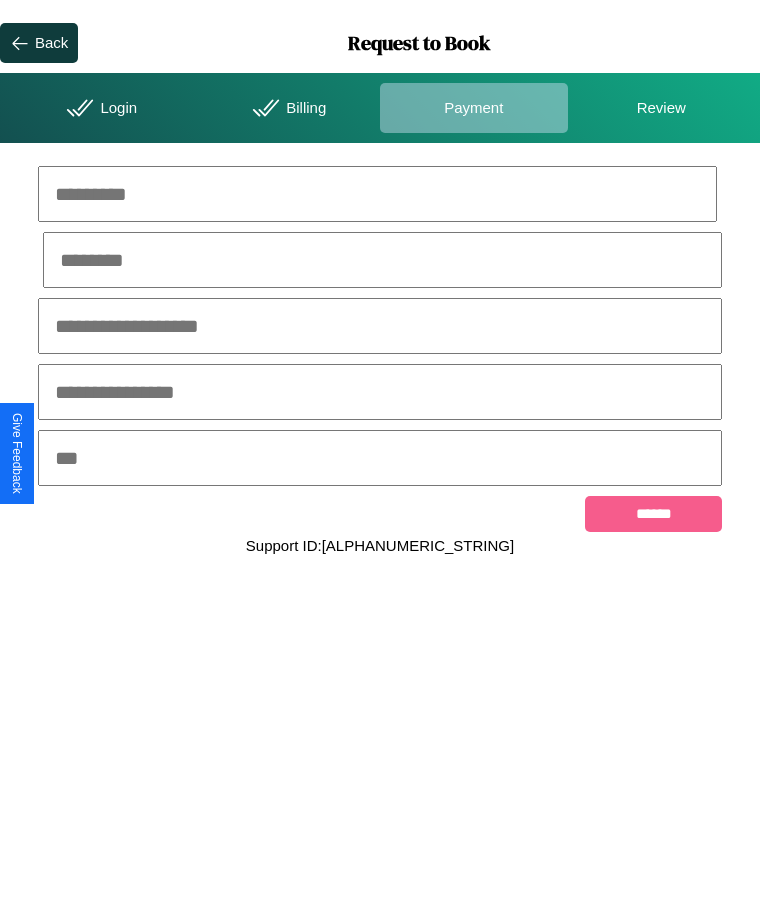 click at bounding box center [377, 194] 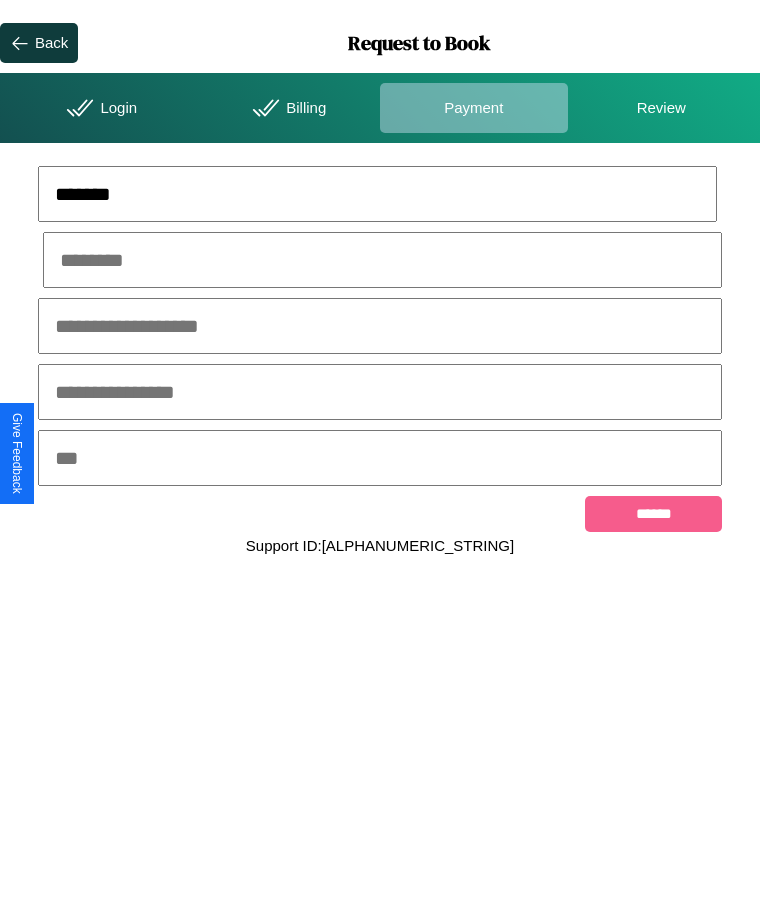 type on "*******" 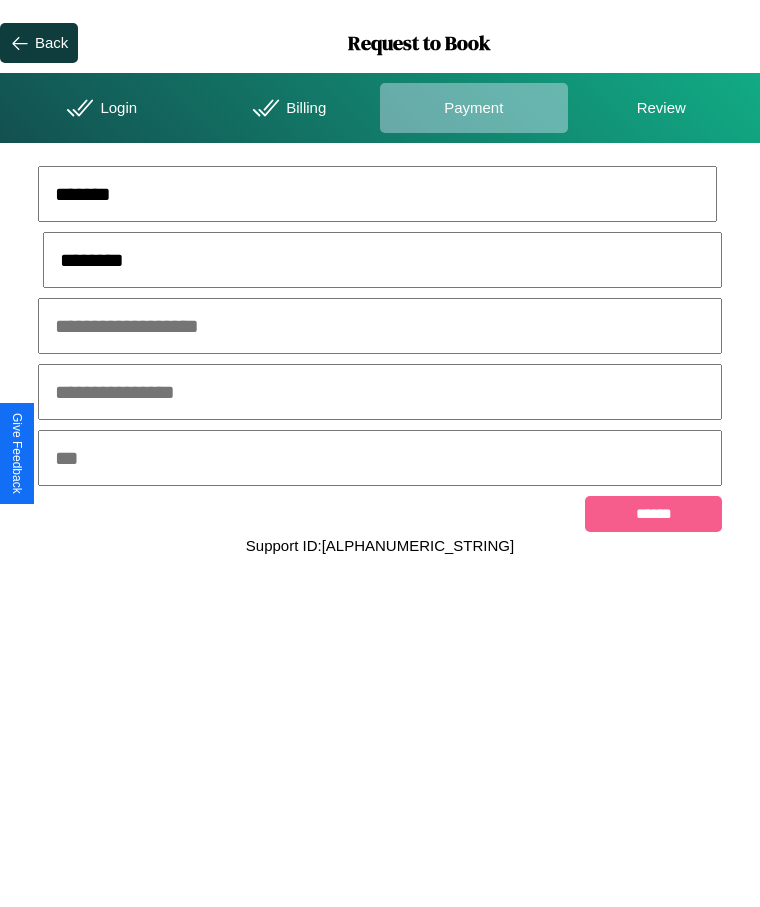 type on "********" 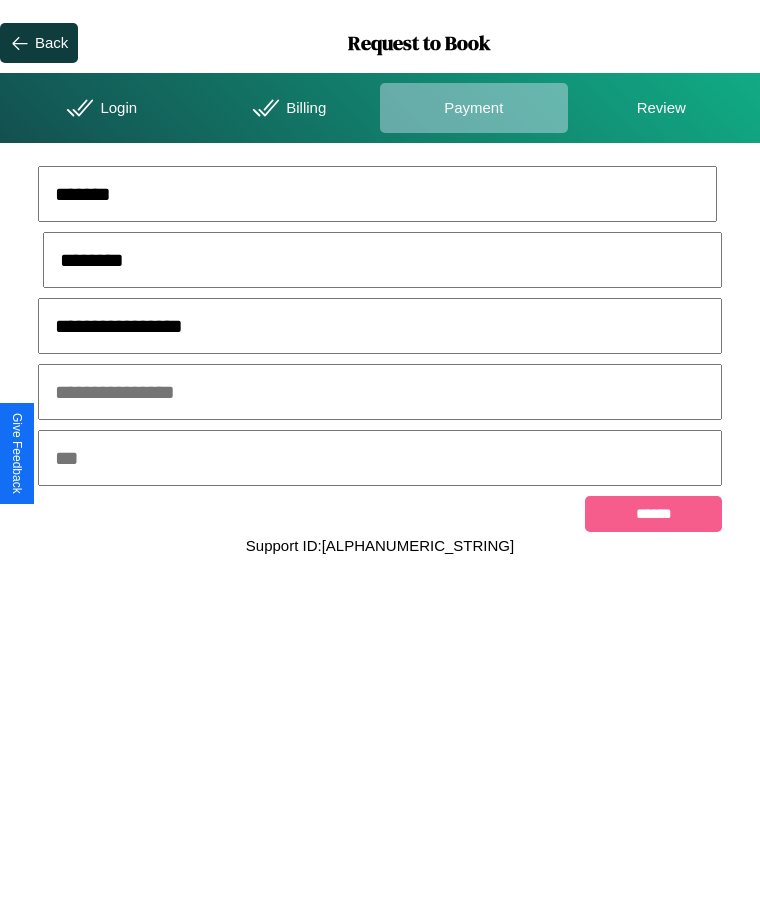 type on "**********" 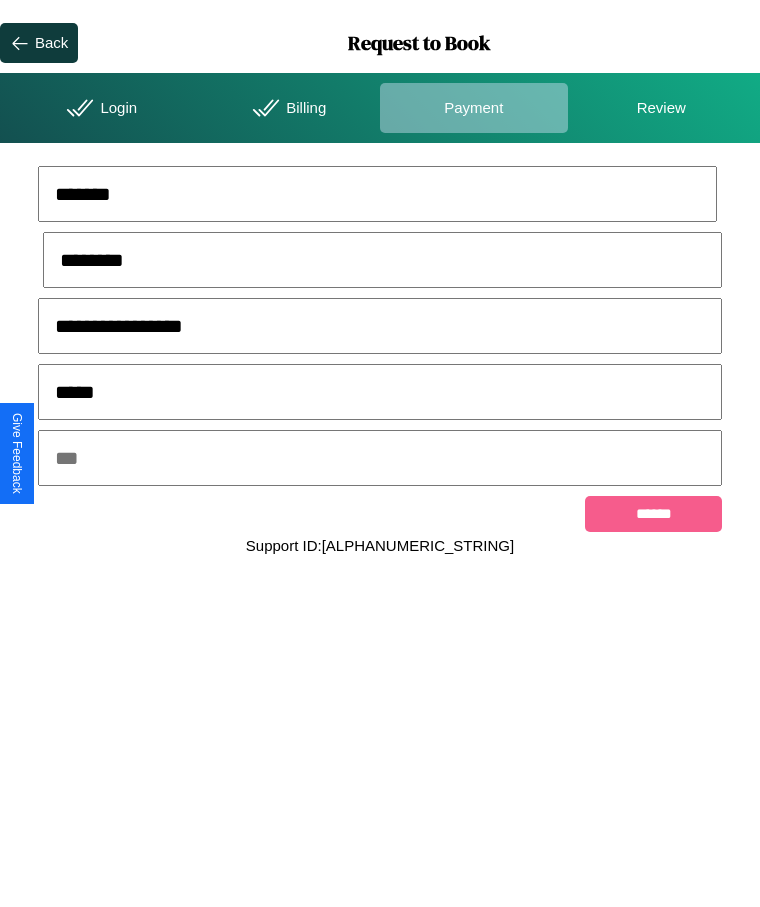 type on "*****" 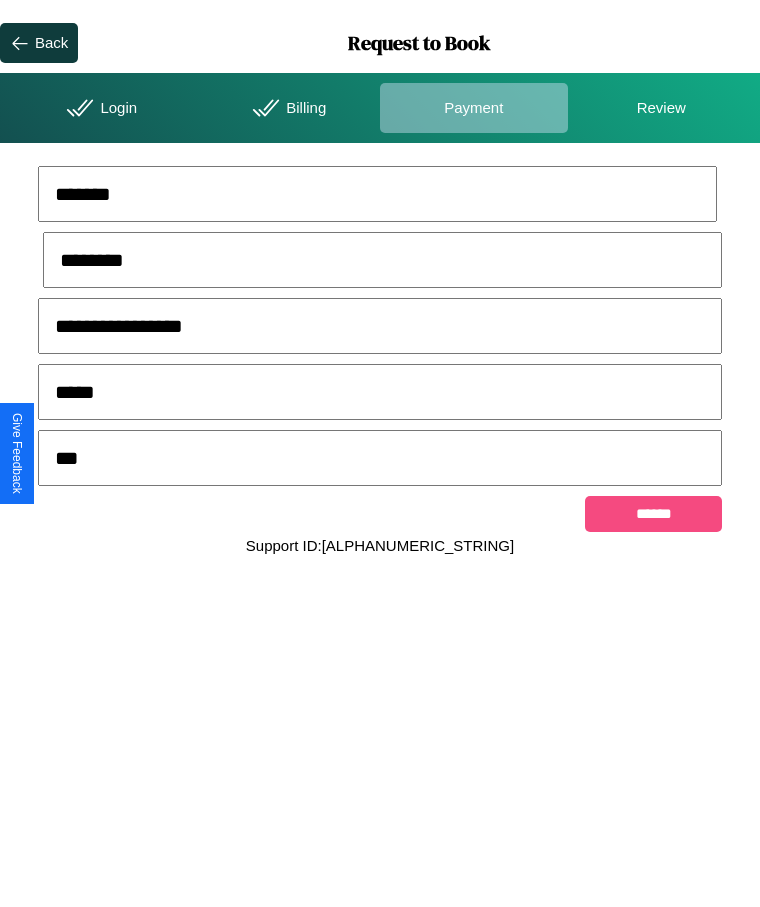 type on "***" 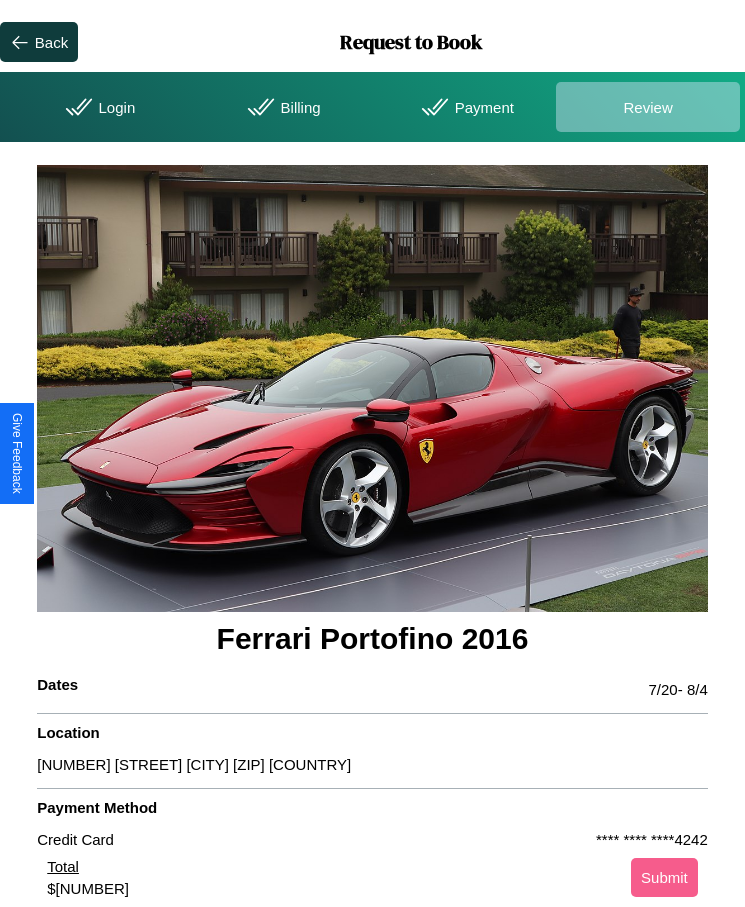 scroll, scrollTop: 2, scrollLeft: 0, axis: vertical 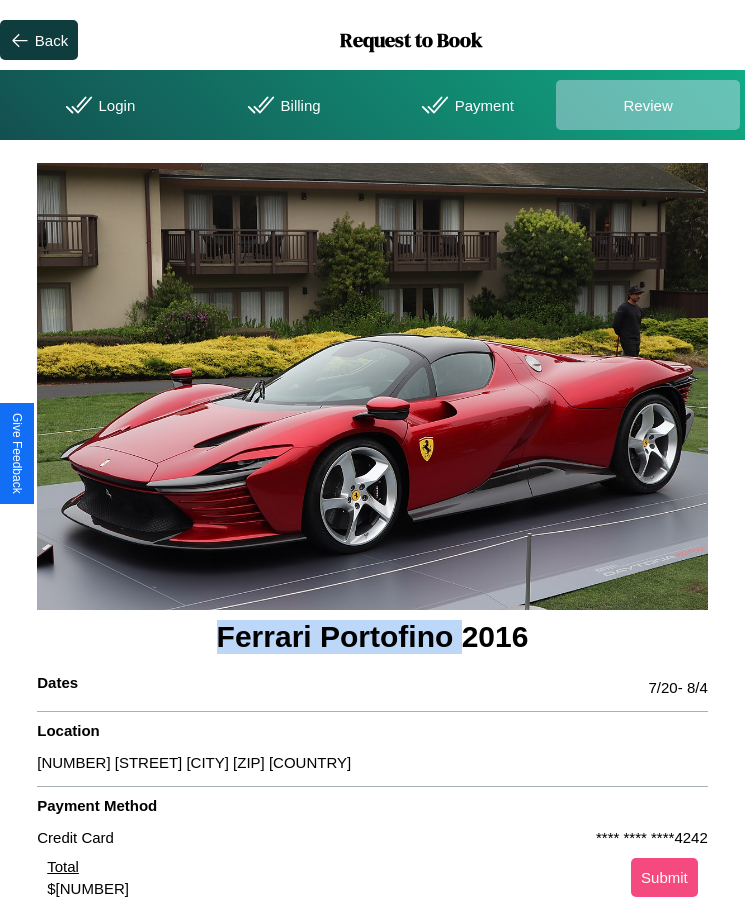 click on "Submit" at bounding box center [664, 877] 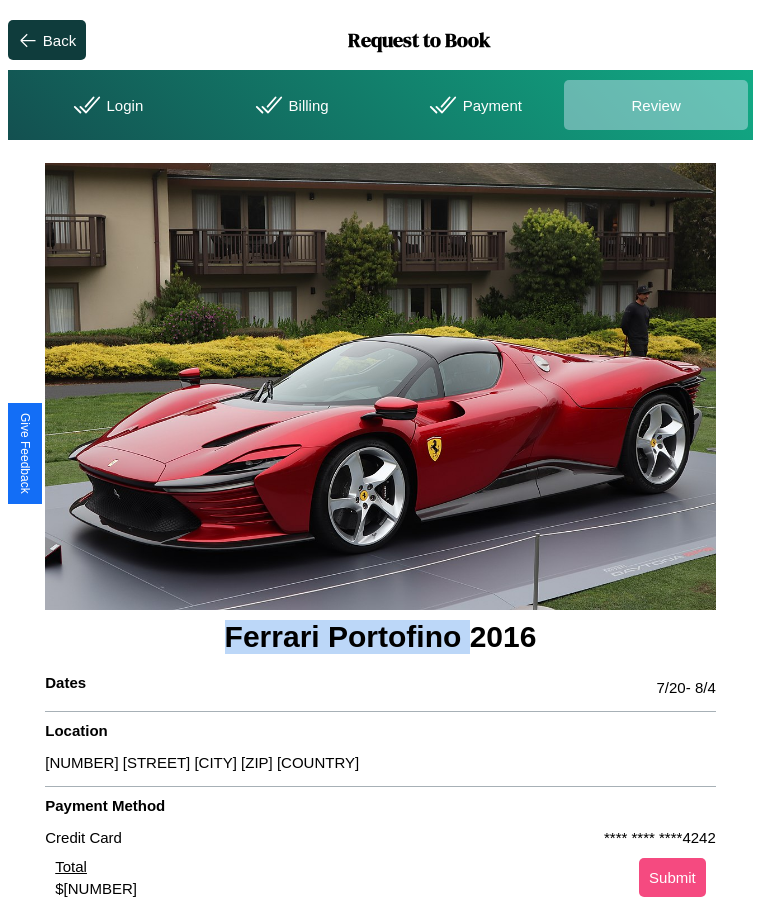 scroll, scrollTop: 0, scrollLeft: 0, axis: both 